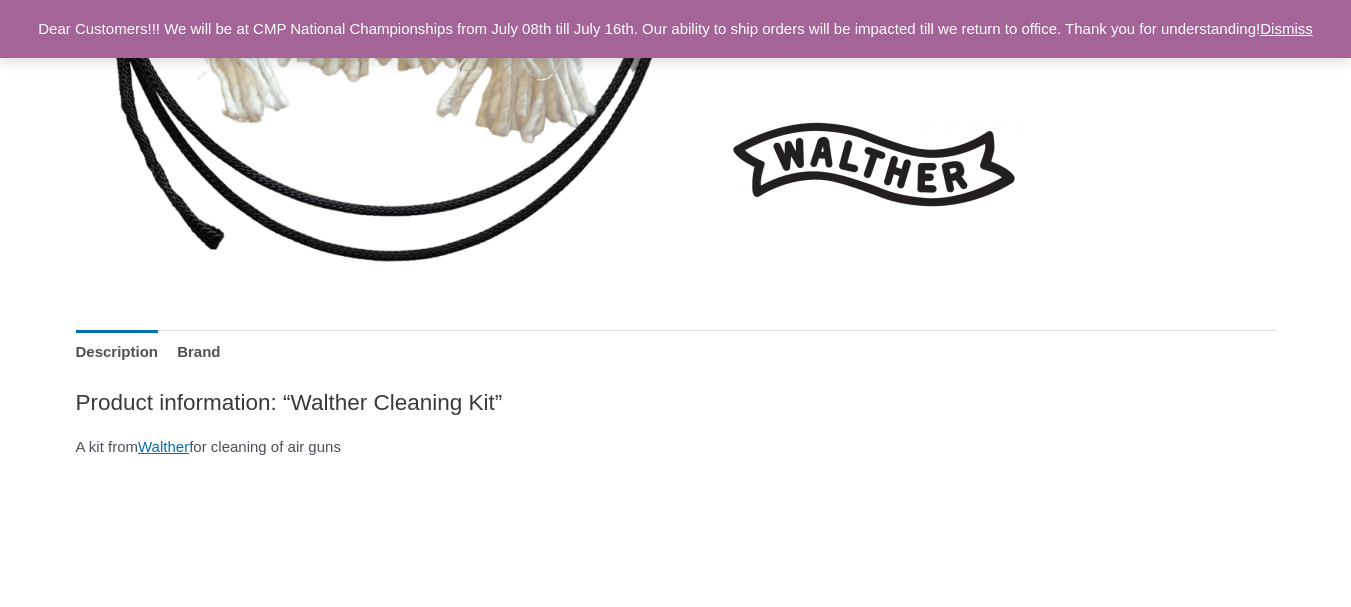 scroll, scrollTop: 0, scrollLeft: 0, axis: both 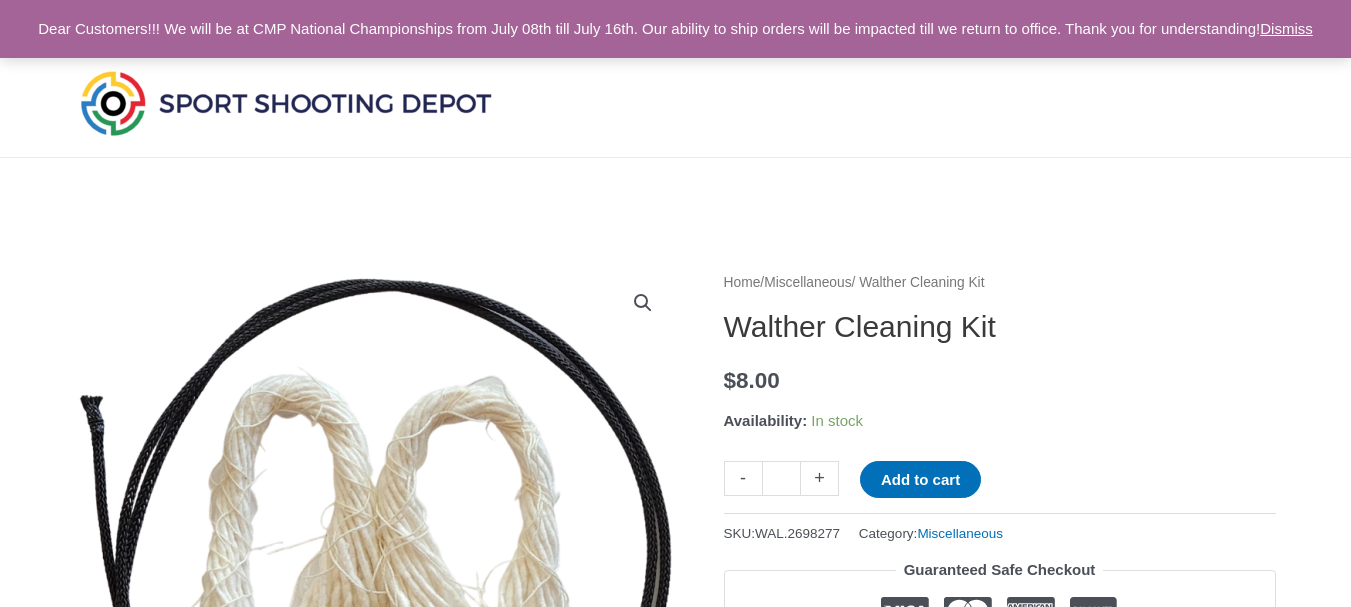 click at bounding box center [286, 103] 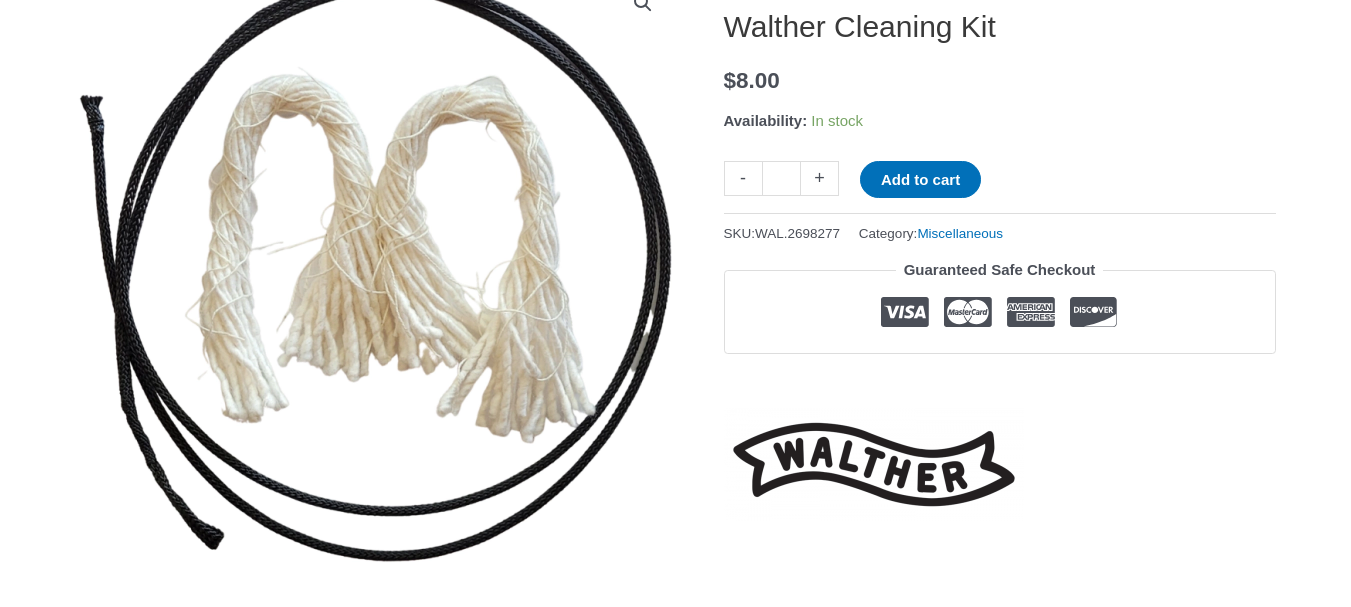 scroll, scrollTop: 800, scrollLeft: 0, axis: vertical 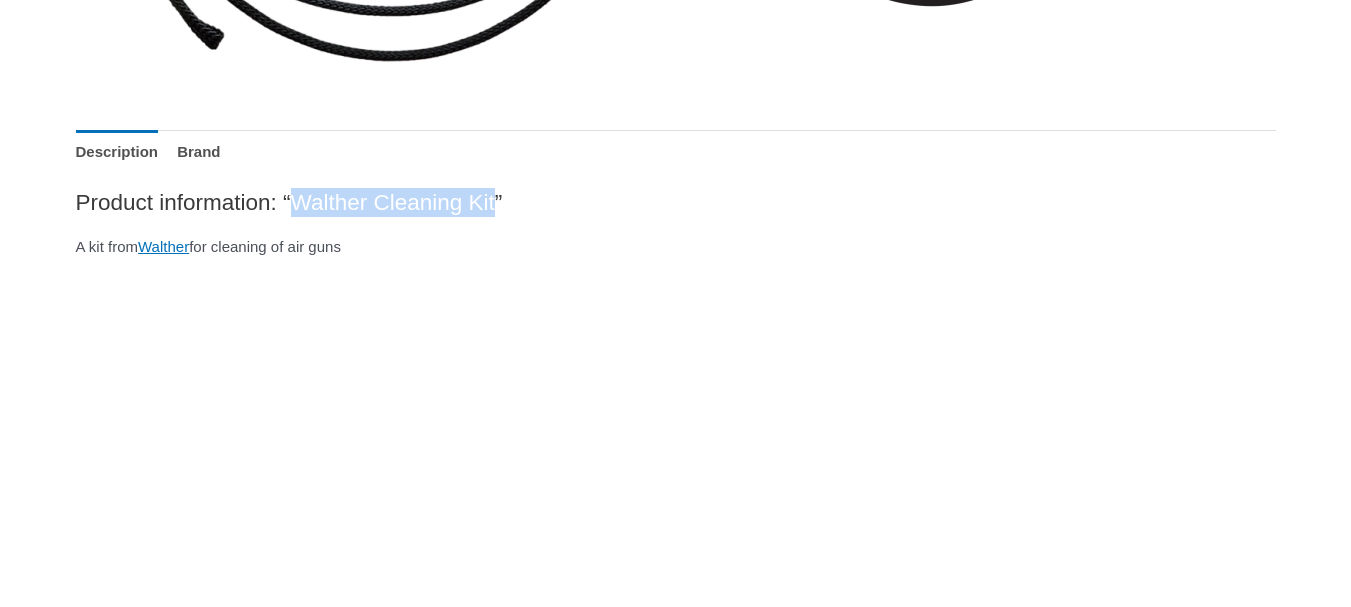 drag, startPoint x: 556, startPoint y: 202, endPoint x: 338, endPoint y: 209, distance: 218.11235 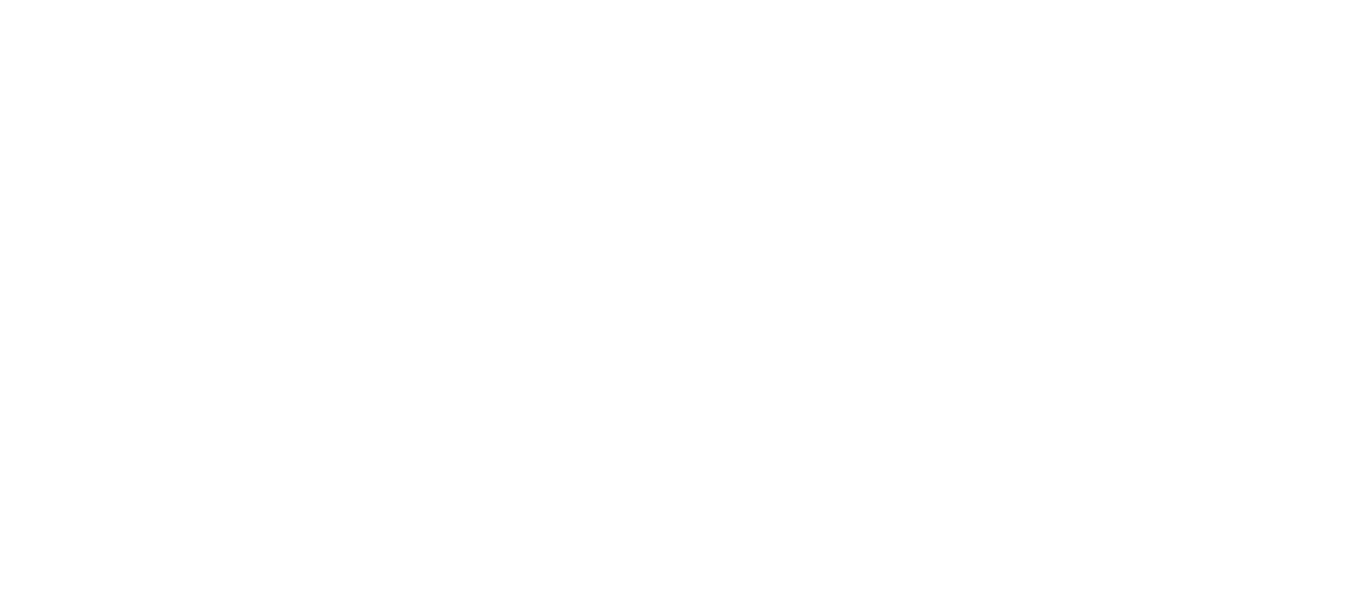 scroll, scrollTop: 800, scrollLeft: 0, axis: vertical 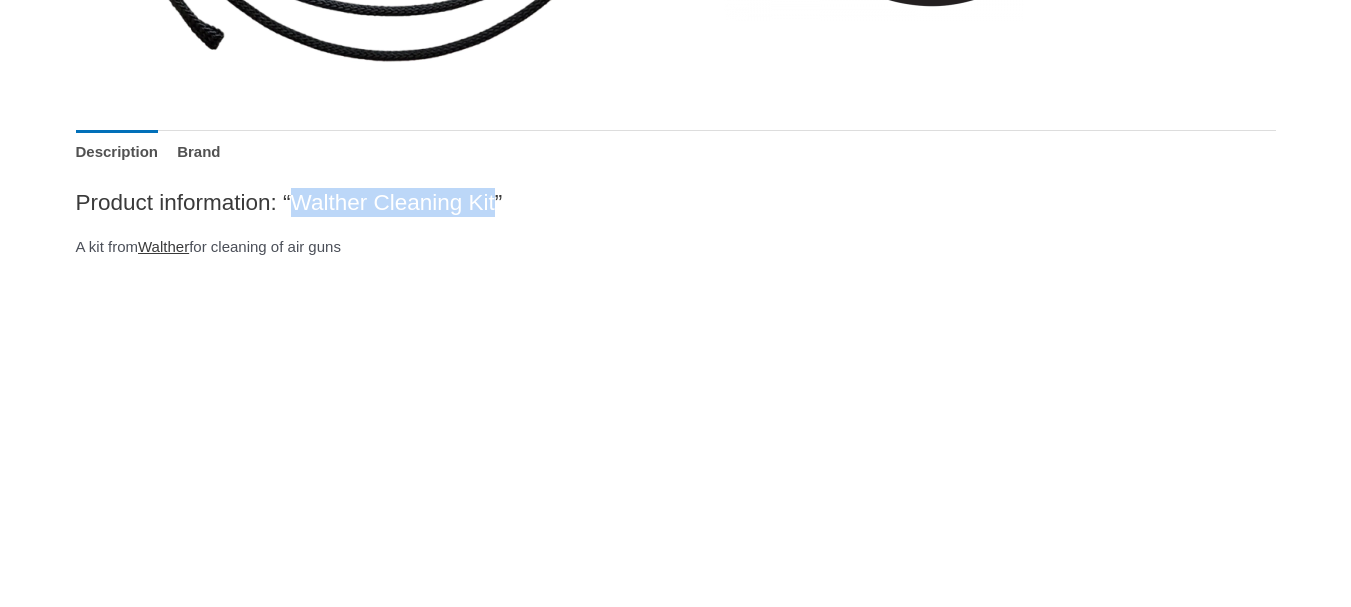click on "Walther" at bounding box center [163, 246] 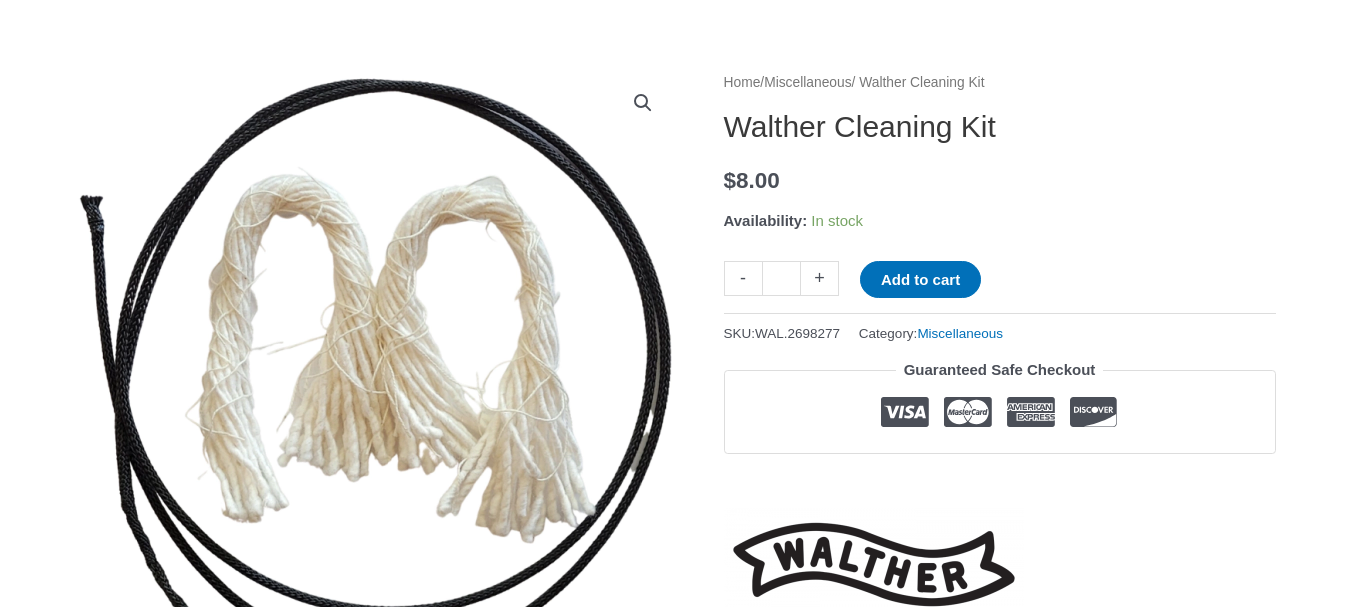 scroll, scrollTop: 0, scrollLeft: 0, axis: both 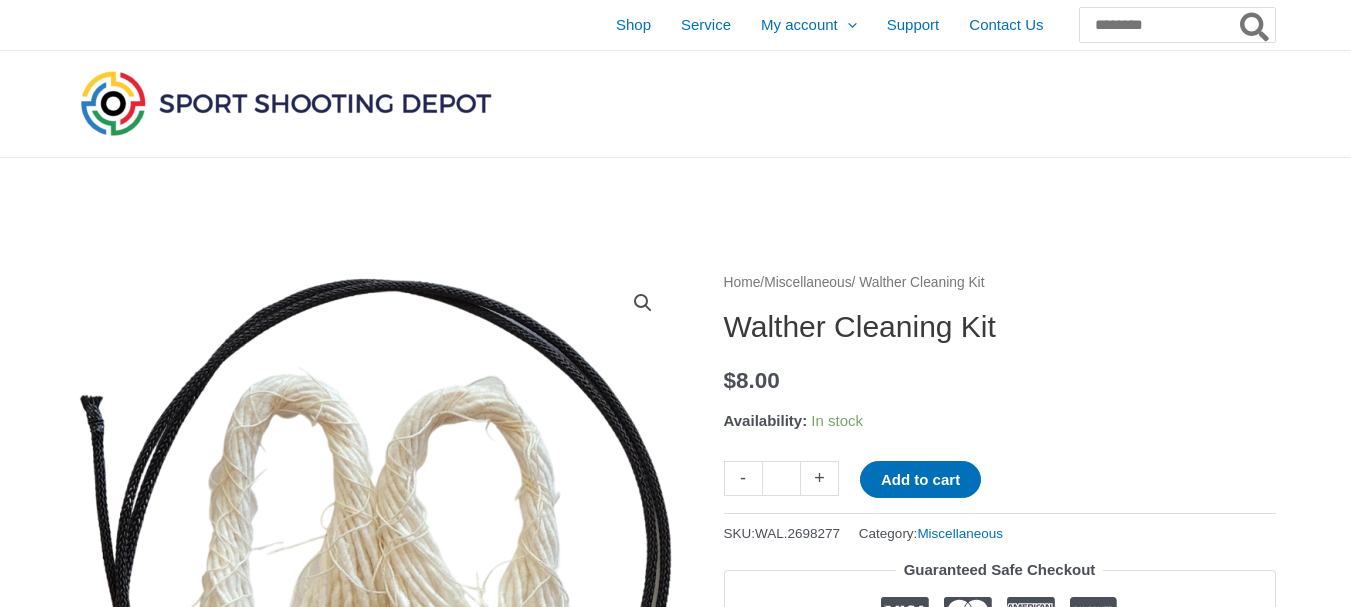 click at bounding box center (286, 103) 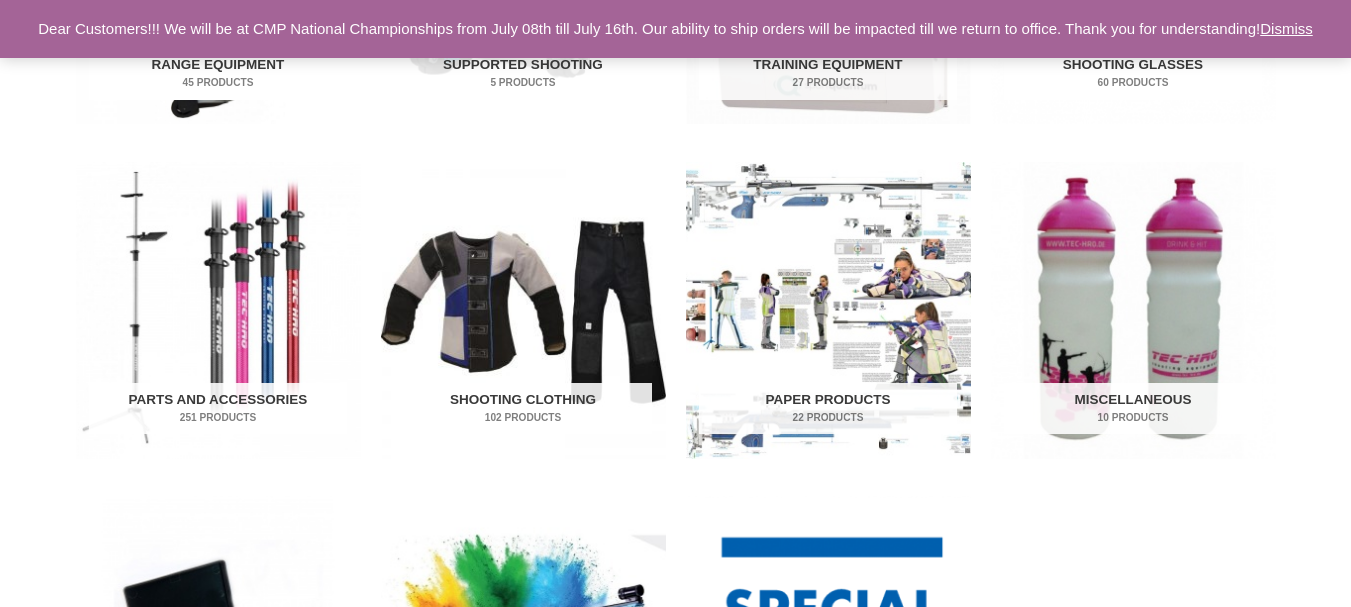 scroll, scrollTop: 1104, scrollLeft: 0, axis: vertical 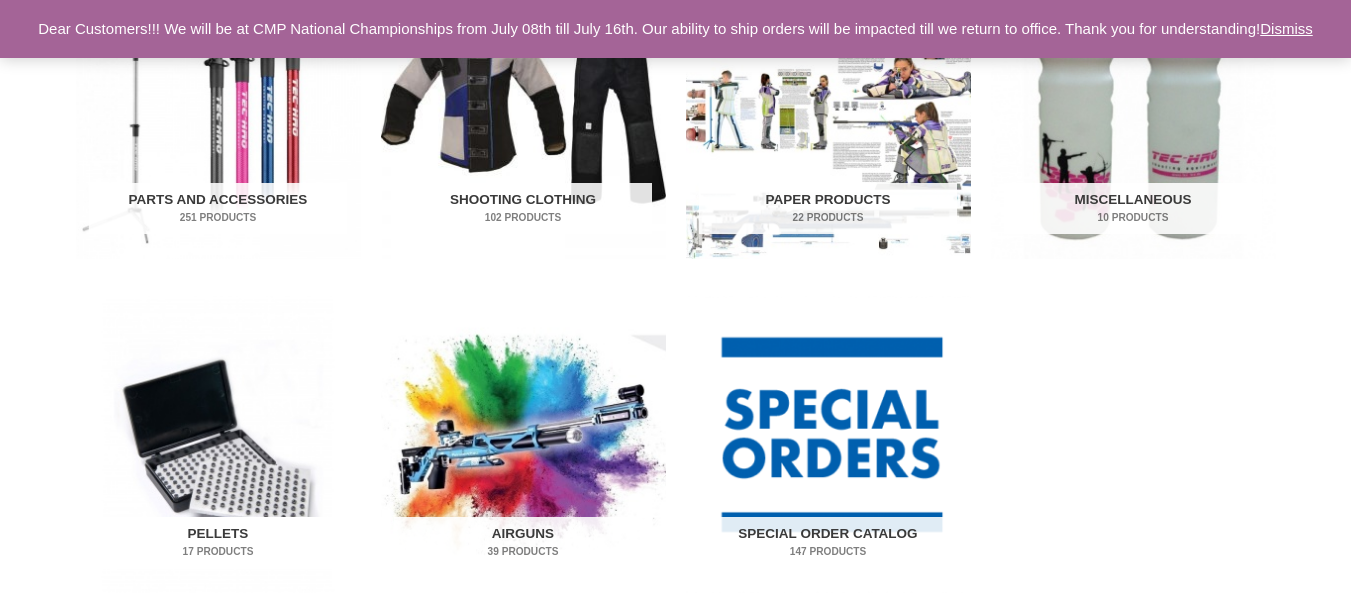click at bounding box center [218, 444] 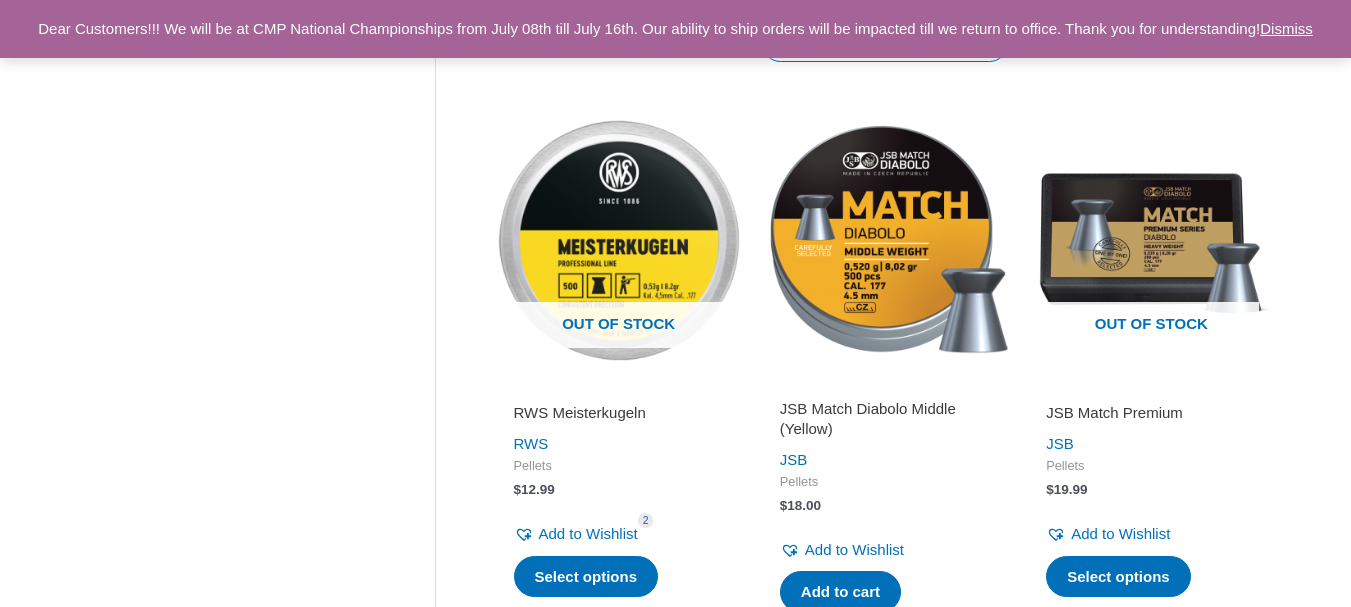 scroll, scrollTop: 1052, scrollLeft: 0, axis: vertical 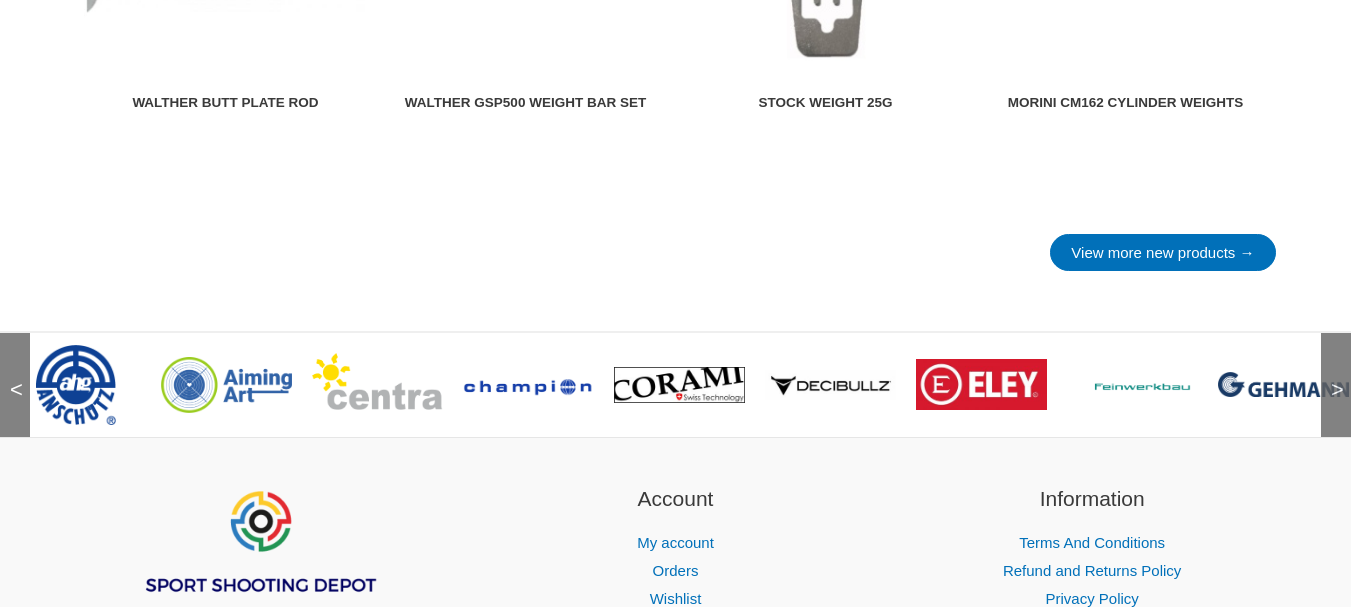 click on ">" at bounding box center (1331, 370) 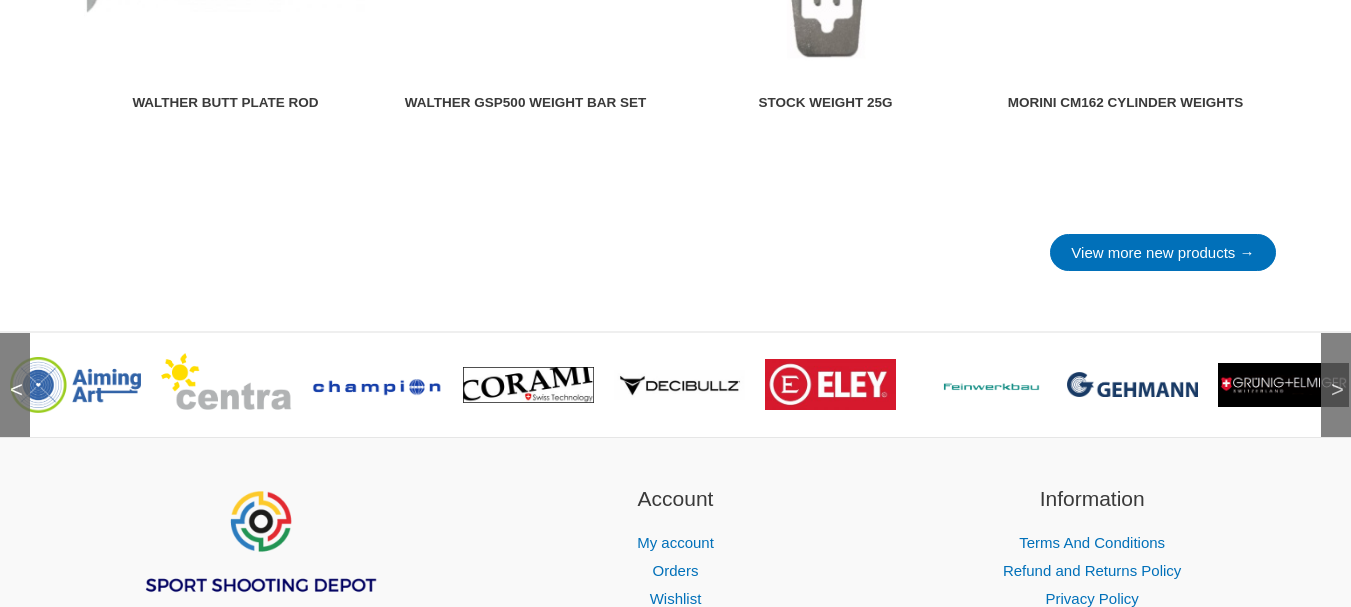 click on ">" at bounding box center (1331, 370) 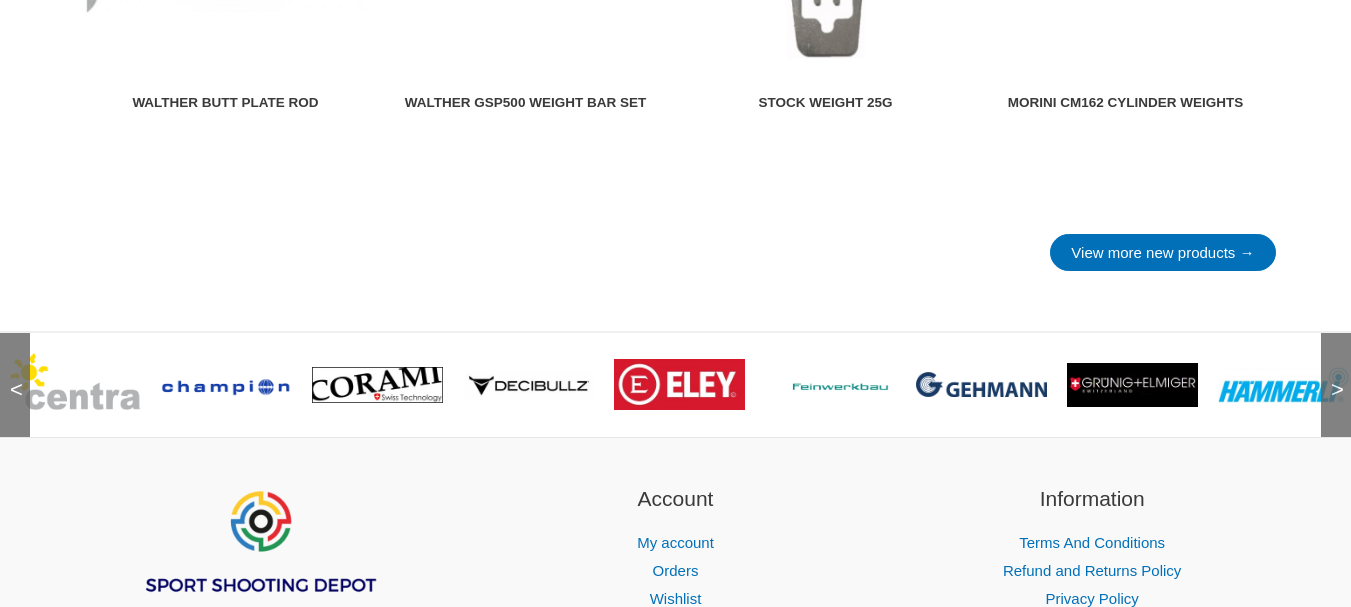 click on ">" at bounding box center (1331, 370) 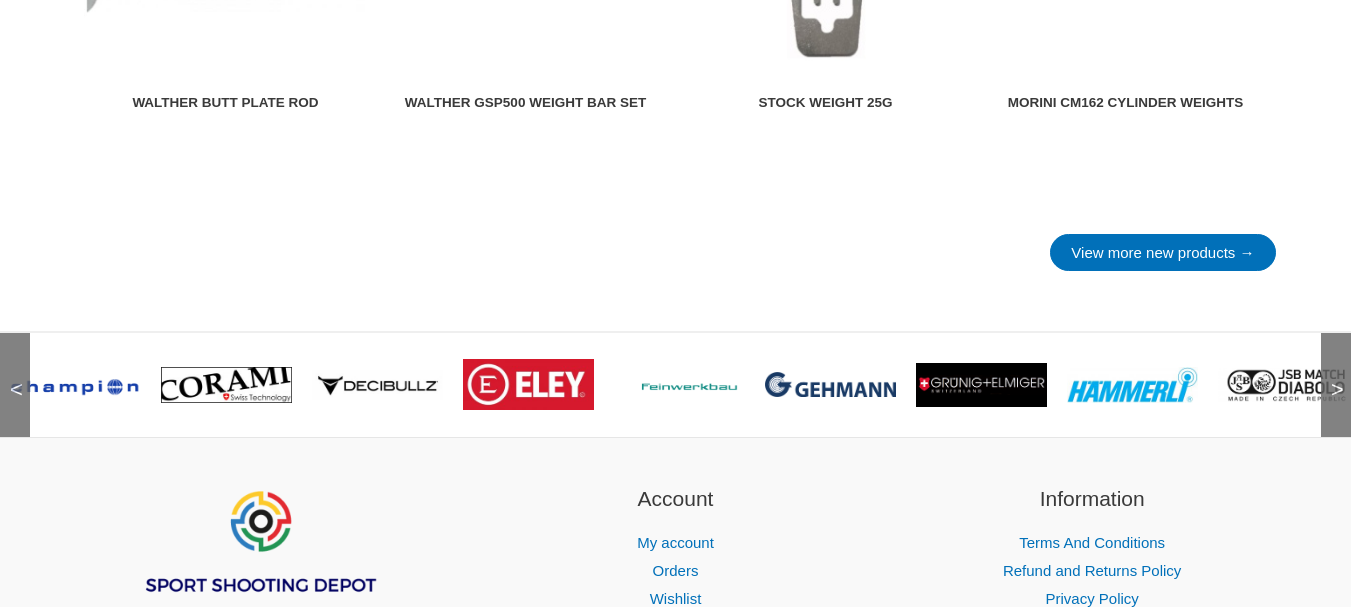 click on ">" at bounding box center (1331, 370) 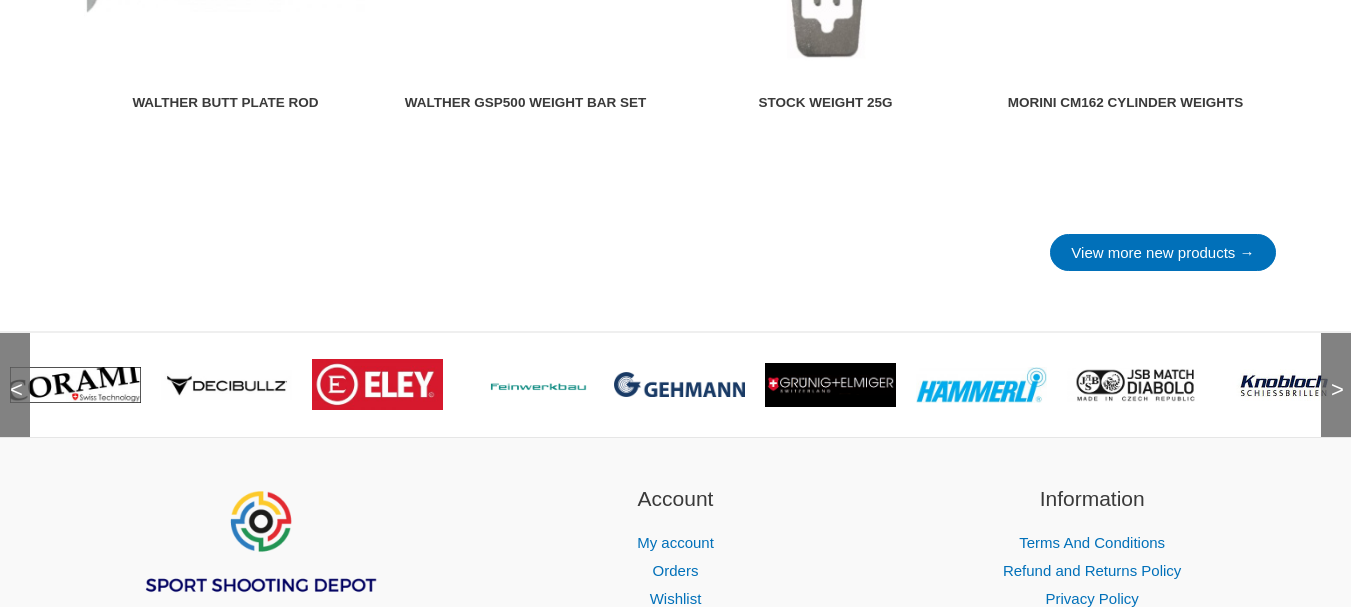 click on ">" at bounding box center [1331, 370] 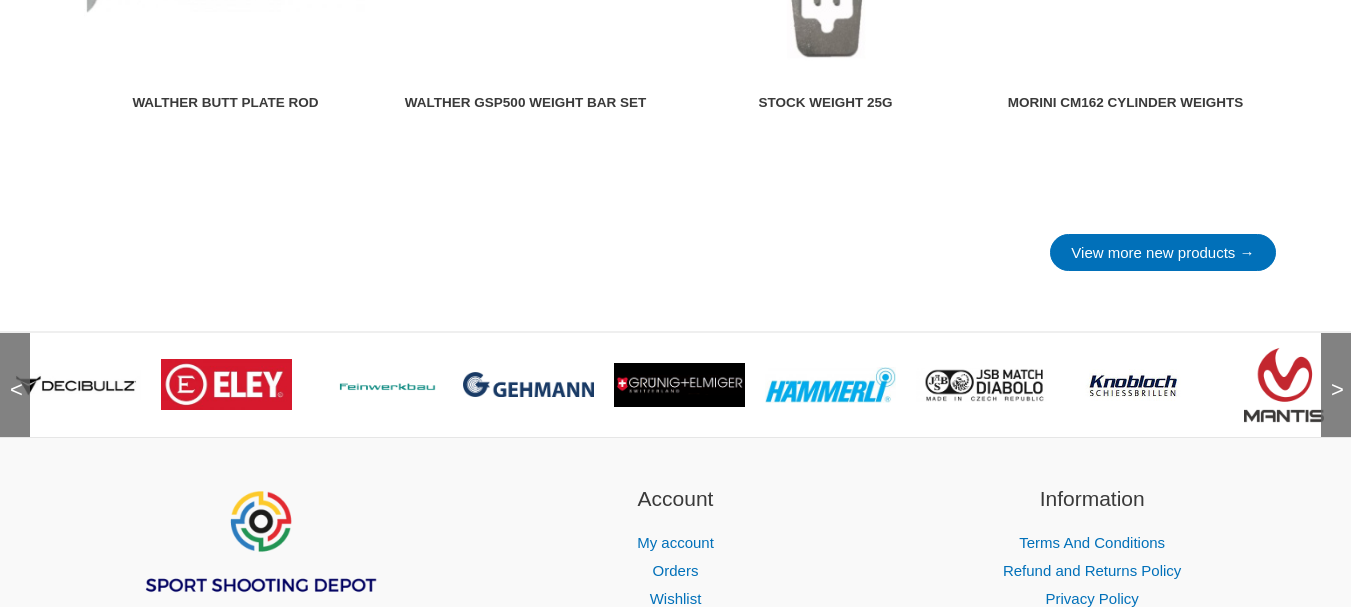 click on ">" at bounding box center [1331, 370] 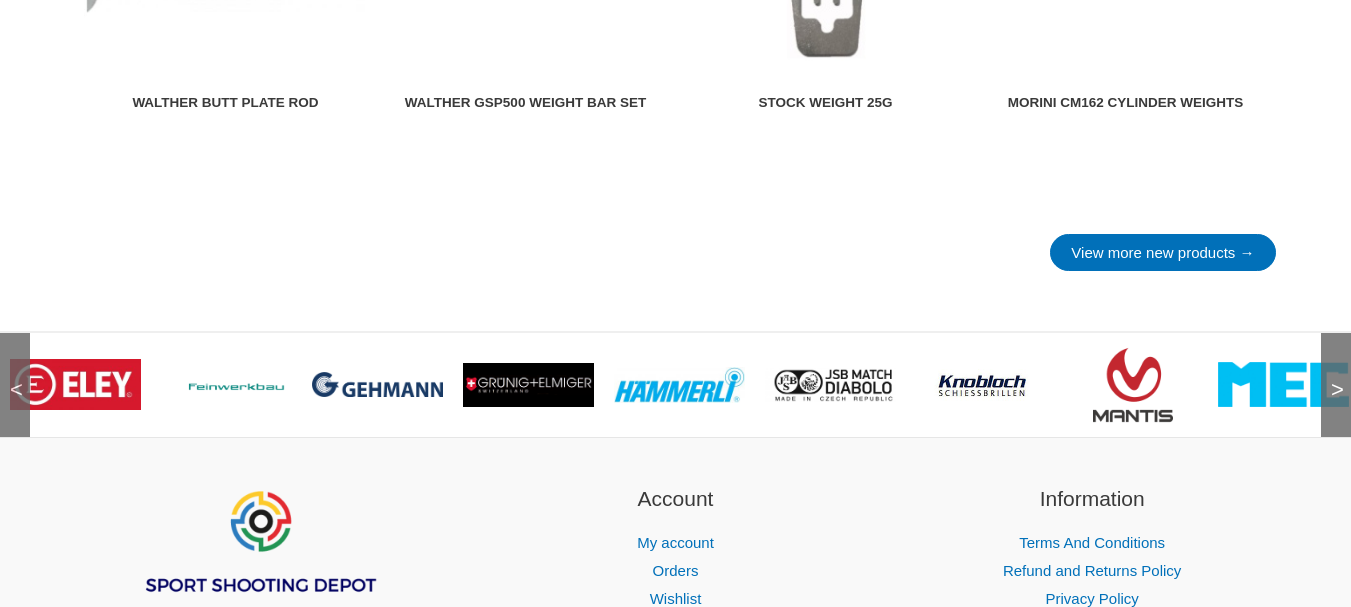 click on ">" at bounding box center (1331, 370) 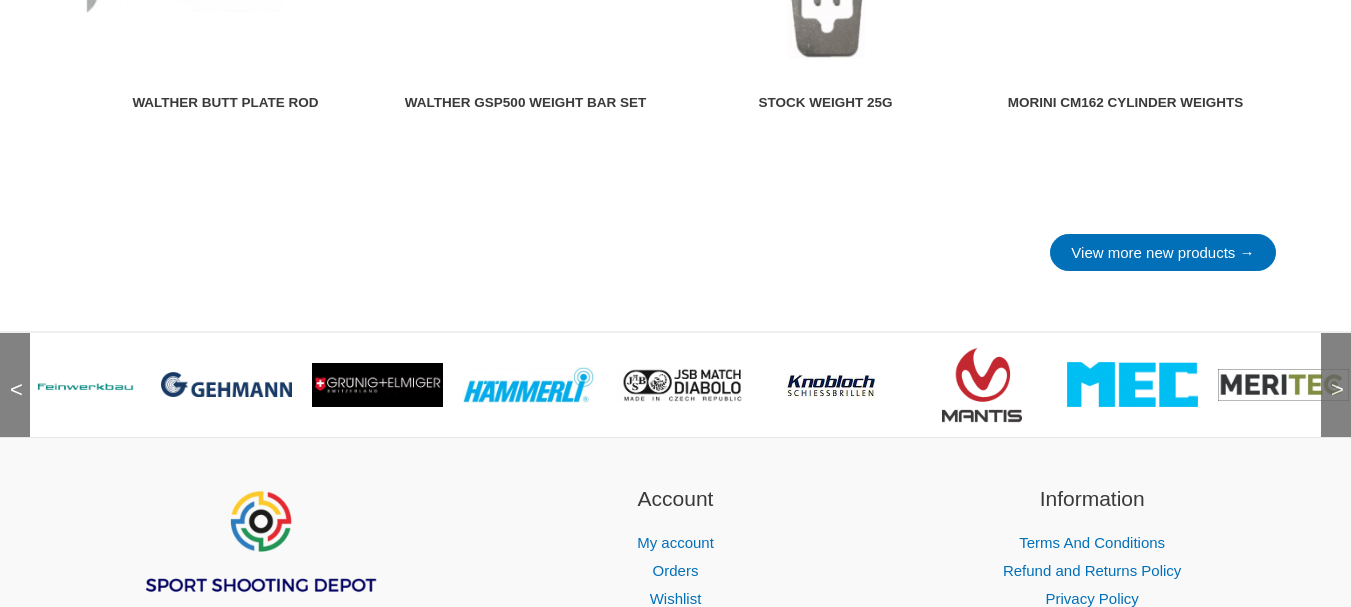click on ">" at bounding box center (1331, 370) 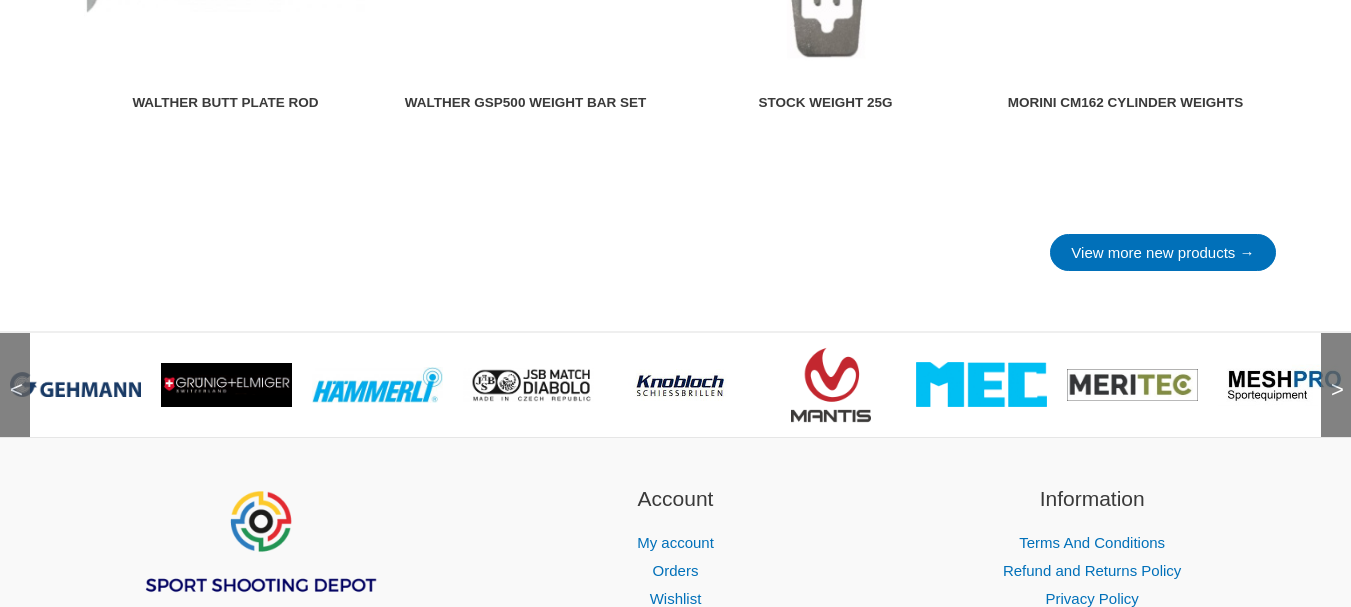 click on ">" at bounding box center (1331, 370) 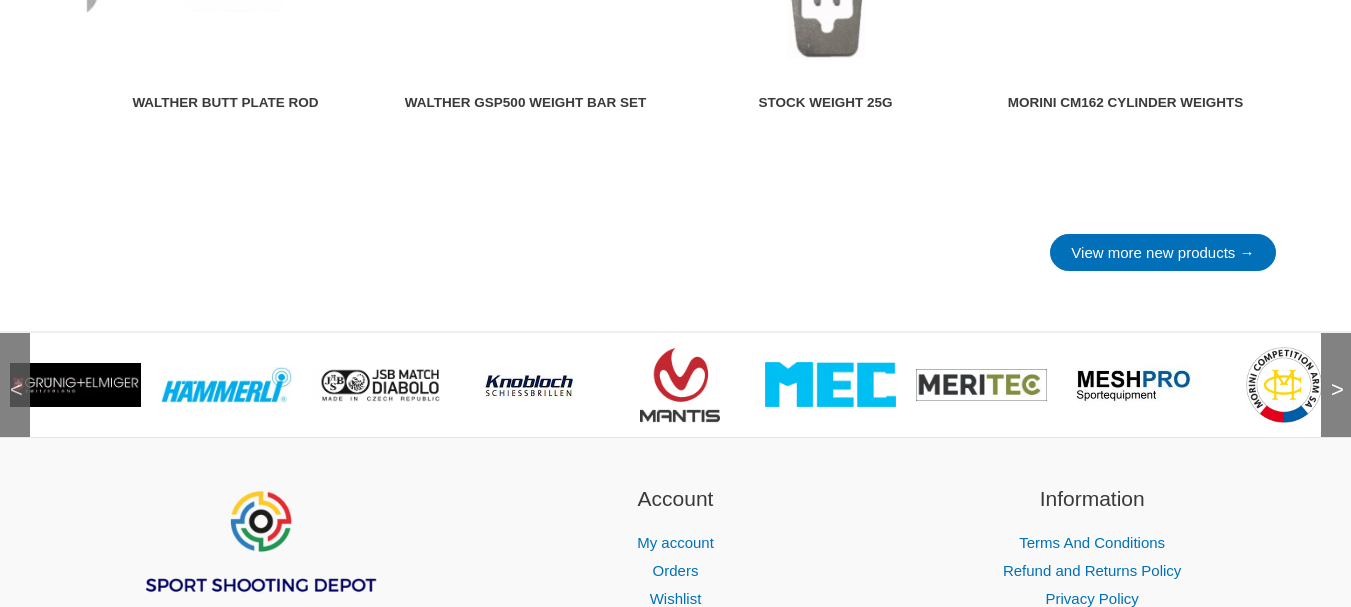 click on ">" at bounding box center [1331, 370] 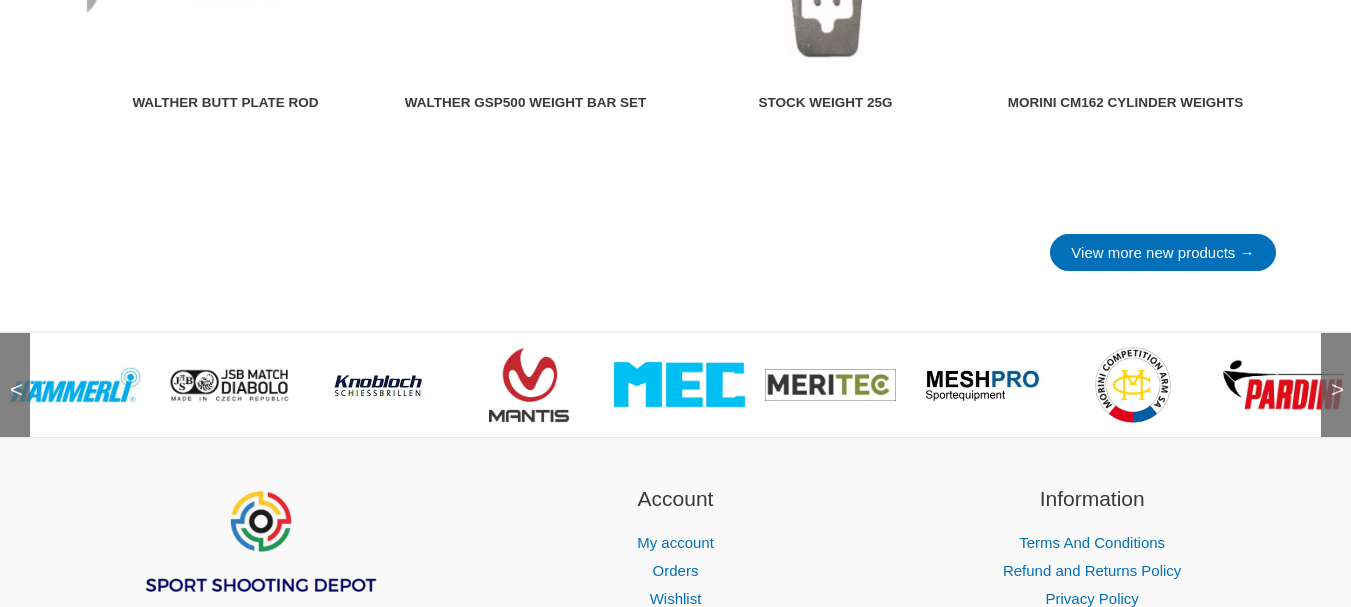 click on ">" at bounding box center (1331, 370) 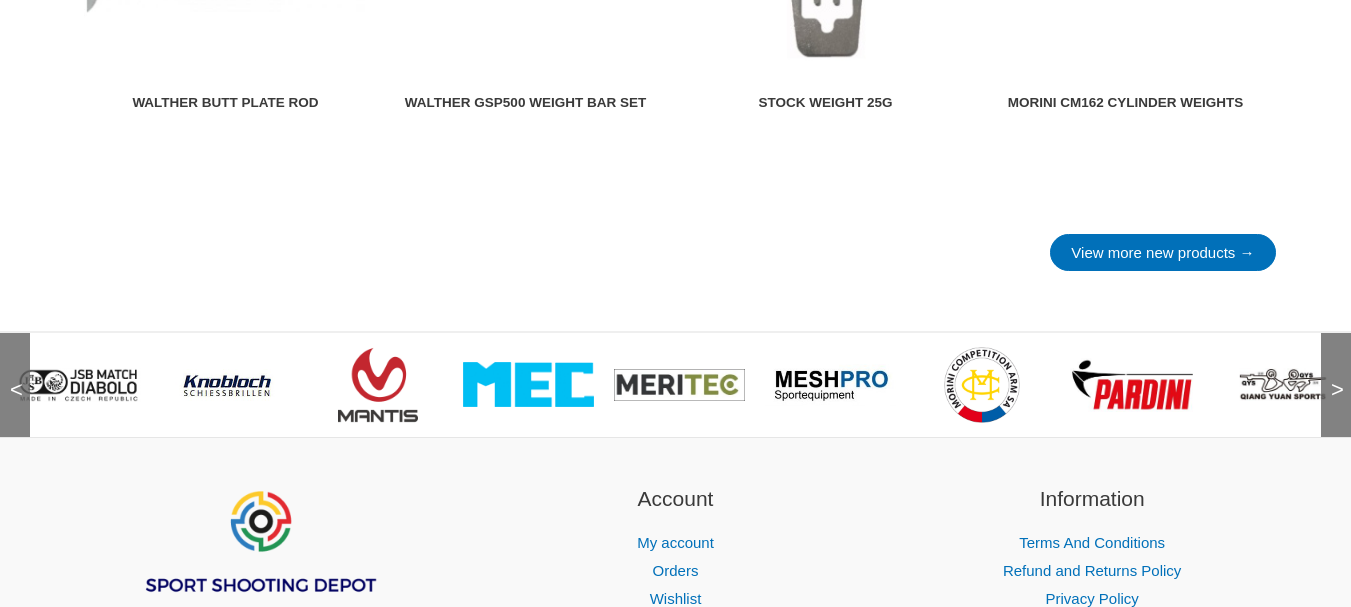 click on ">" at bounding box center (1331, 370) 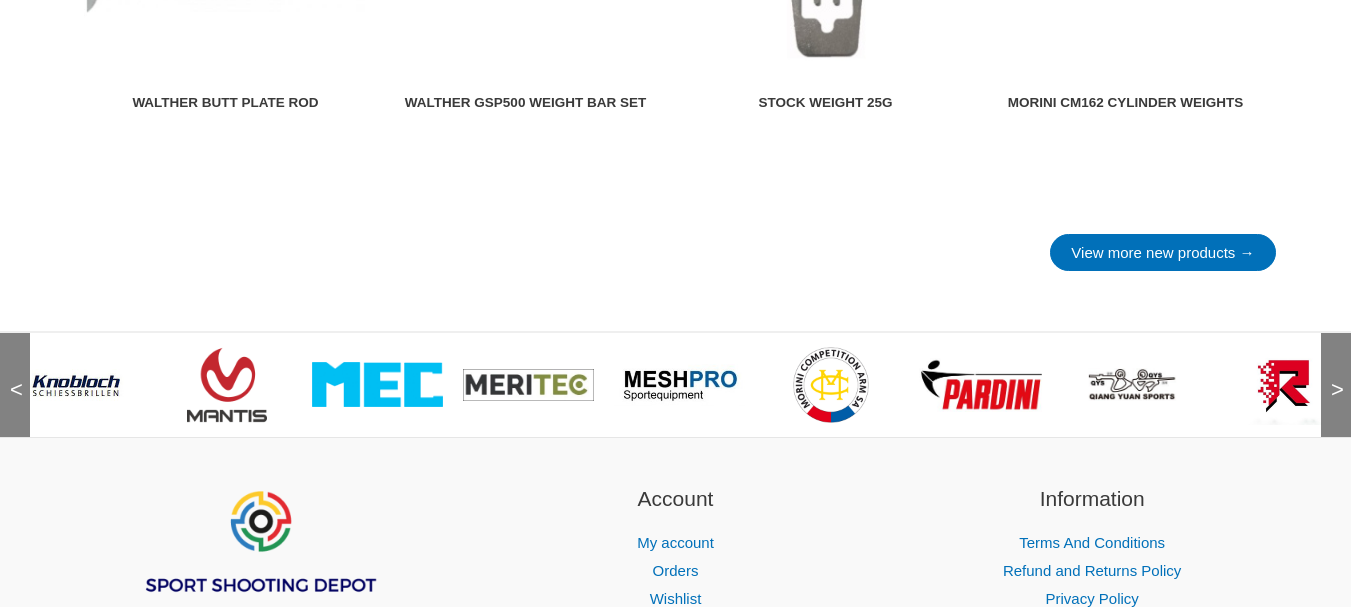 click on ">" at bounding box center [1331, 370] 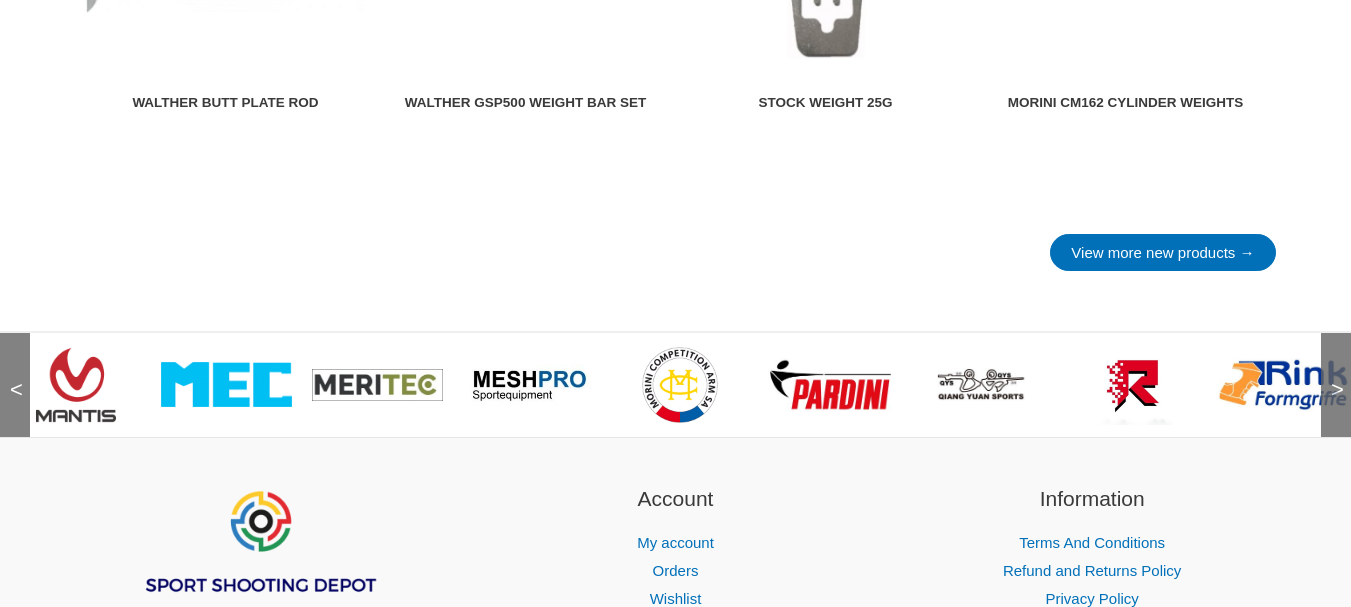 click on ">" at bounding box center [1331, 370] 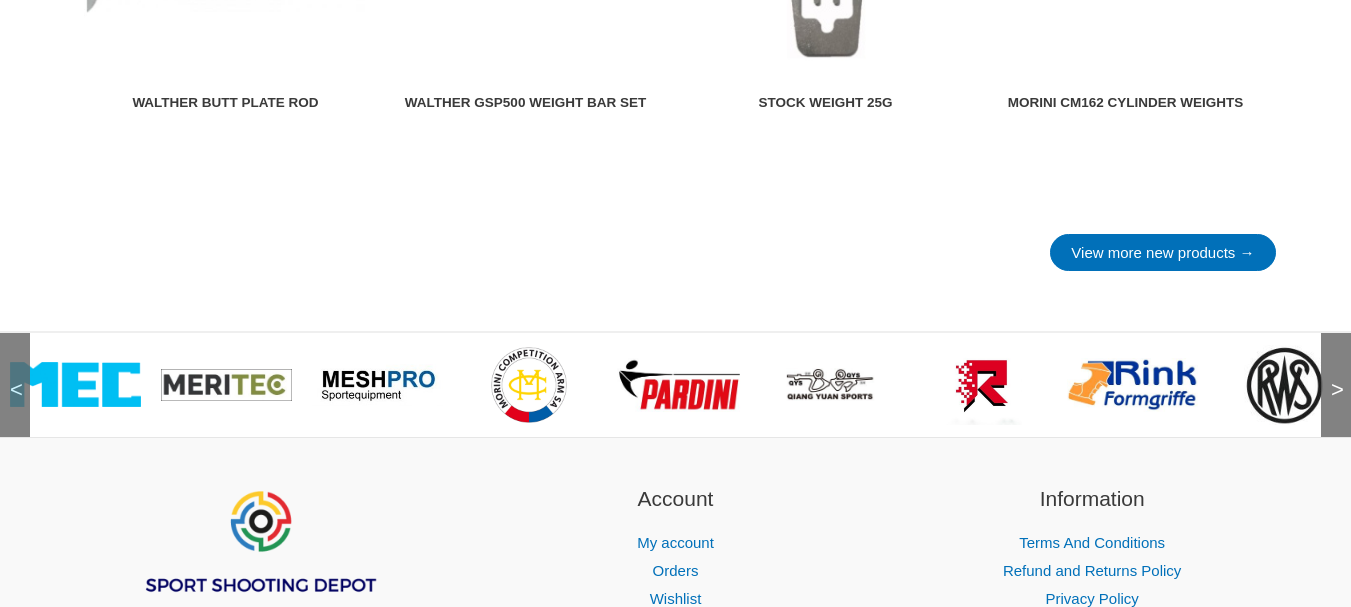 click on ">" at bounding box center (1331, 370) 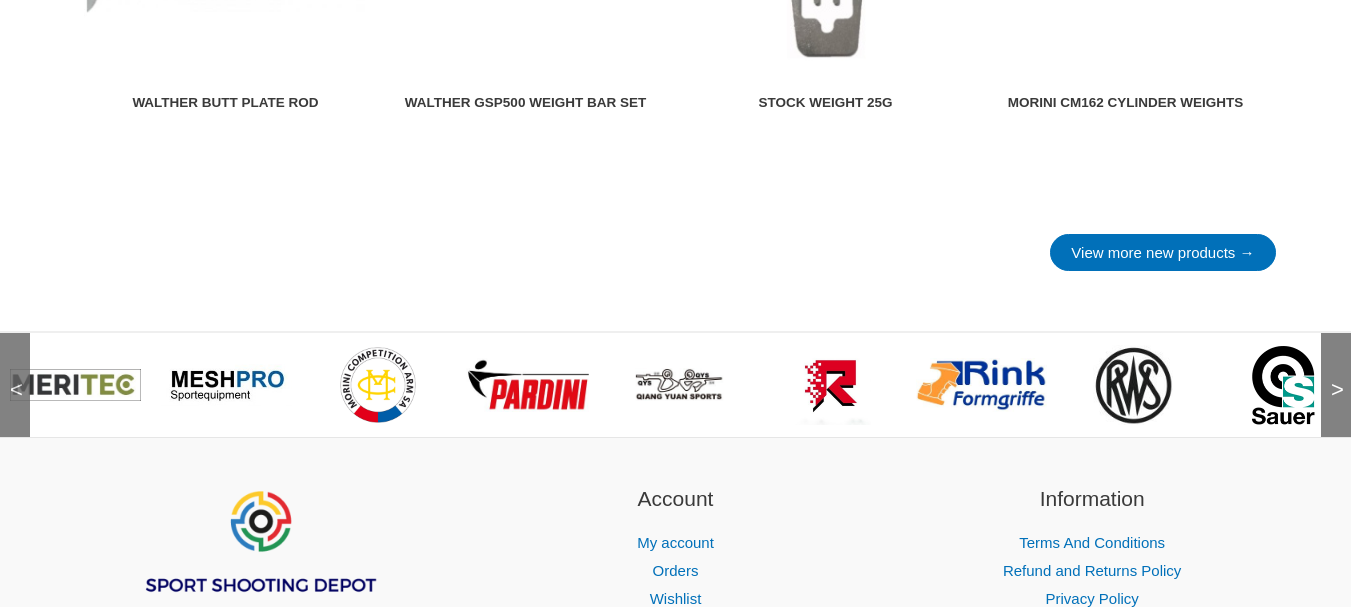 click on ">" at bounding box center (1331, 370) 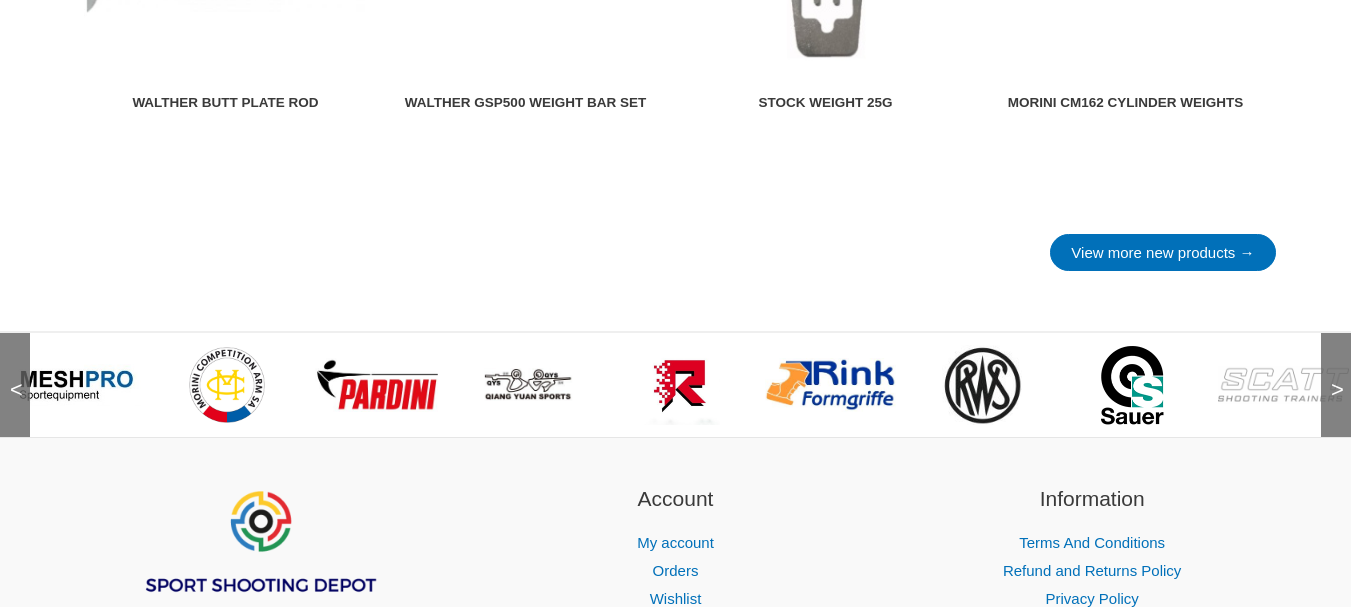 click on ">" at bounding box center [1331, 370] 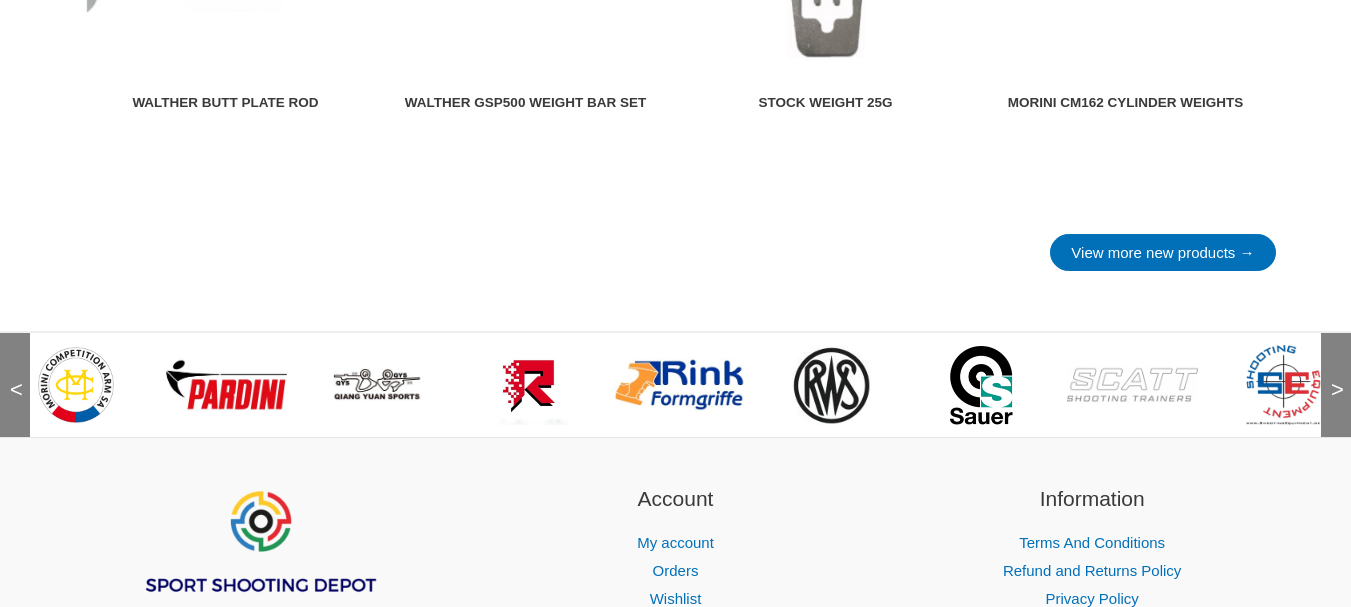 click on ">" at bounding box center [1331, 370] 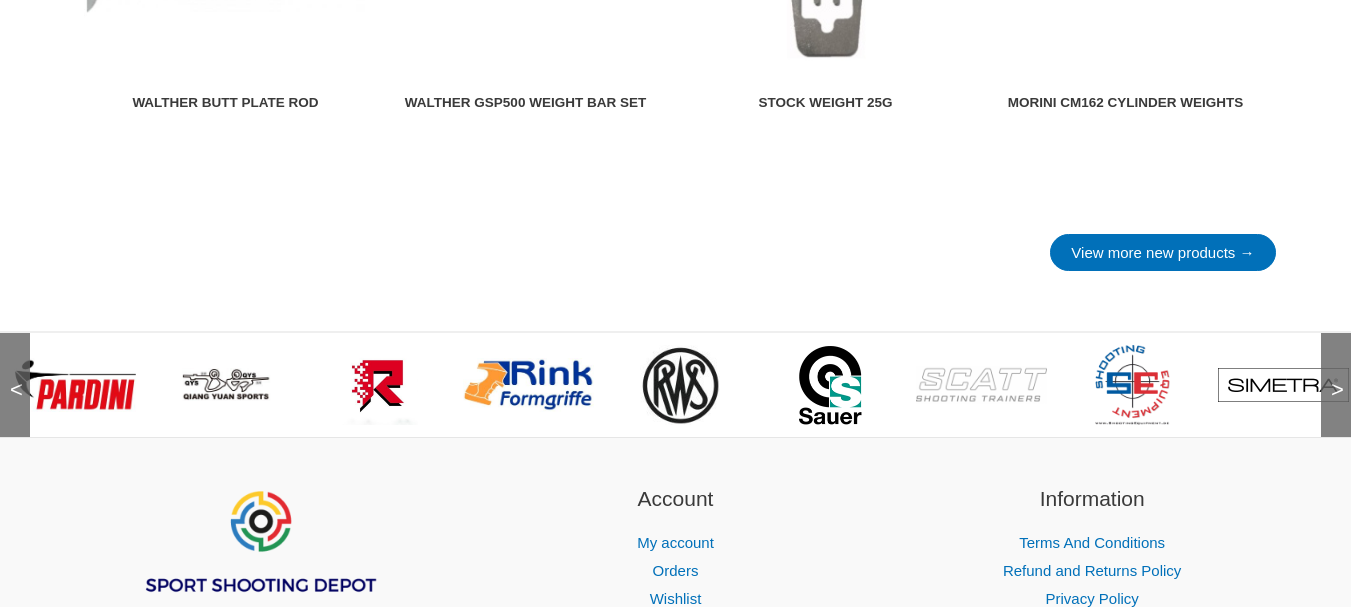 click on ">" at bounding box center (1331, 370) 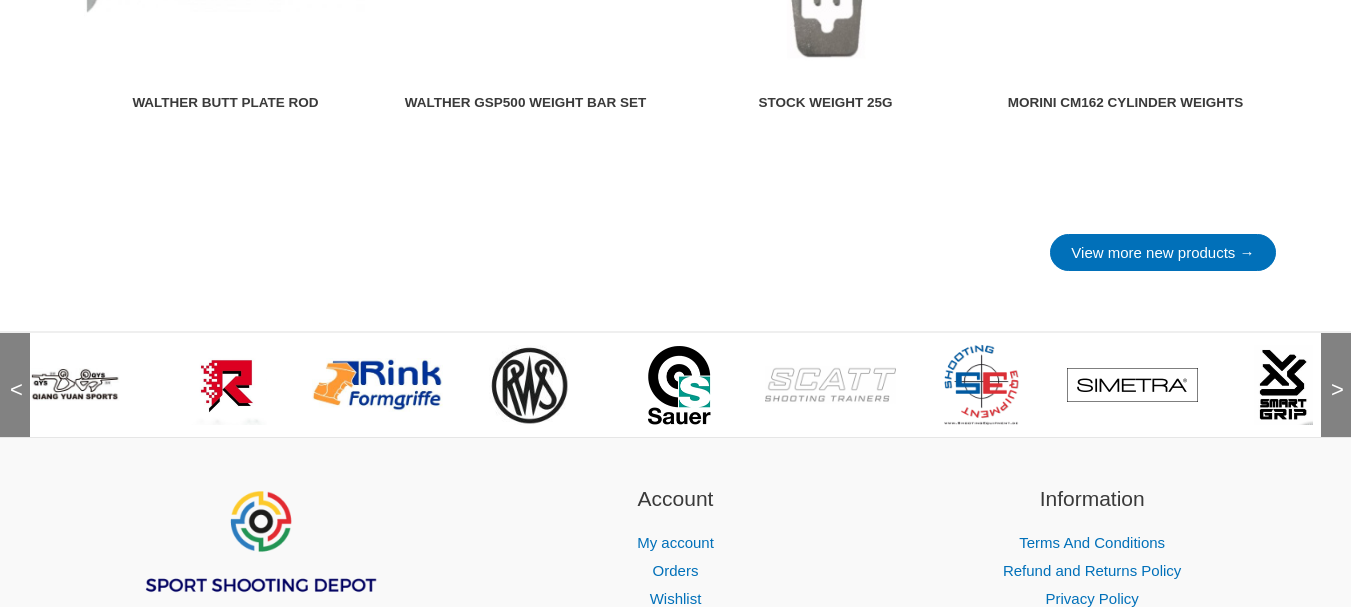 click on ">" at bounding box center [1331, 370] 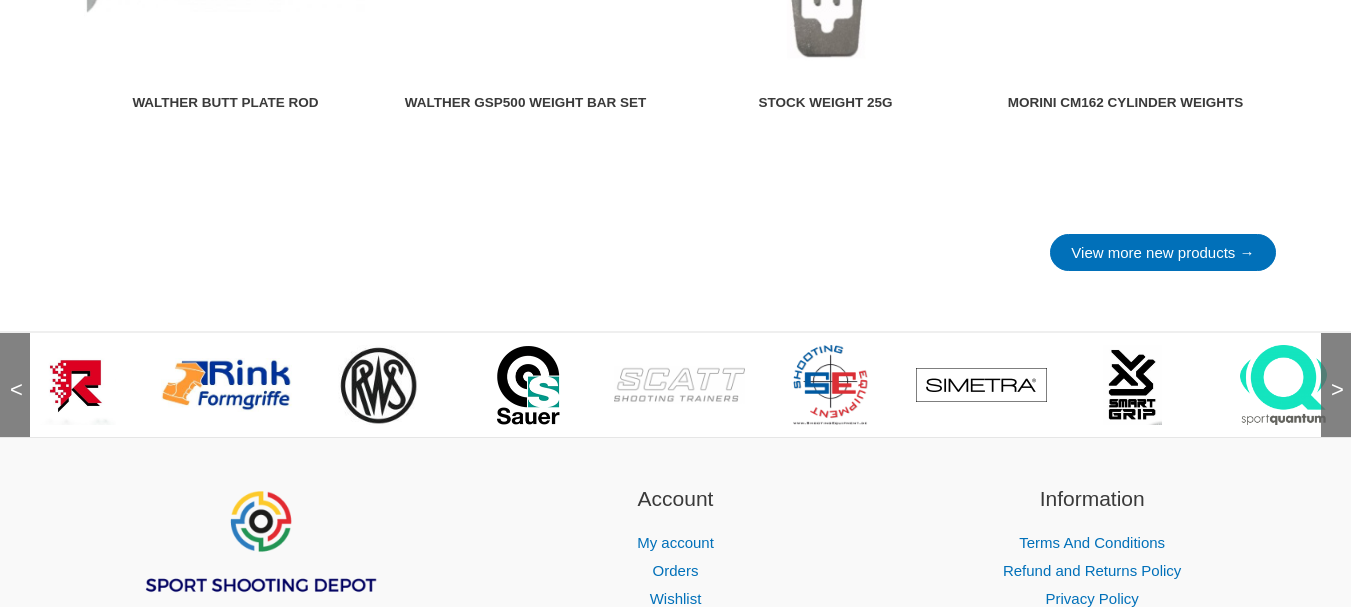 click on ">" at bounding box center [1331, 370] 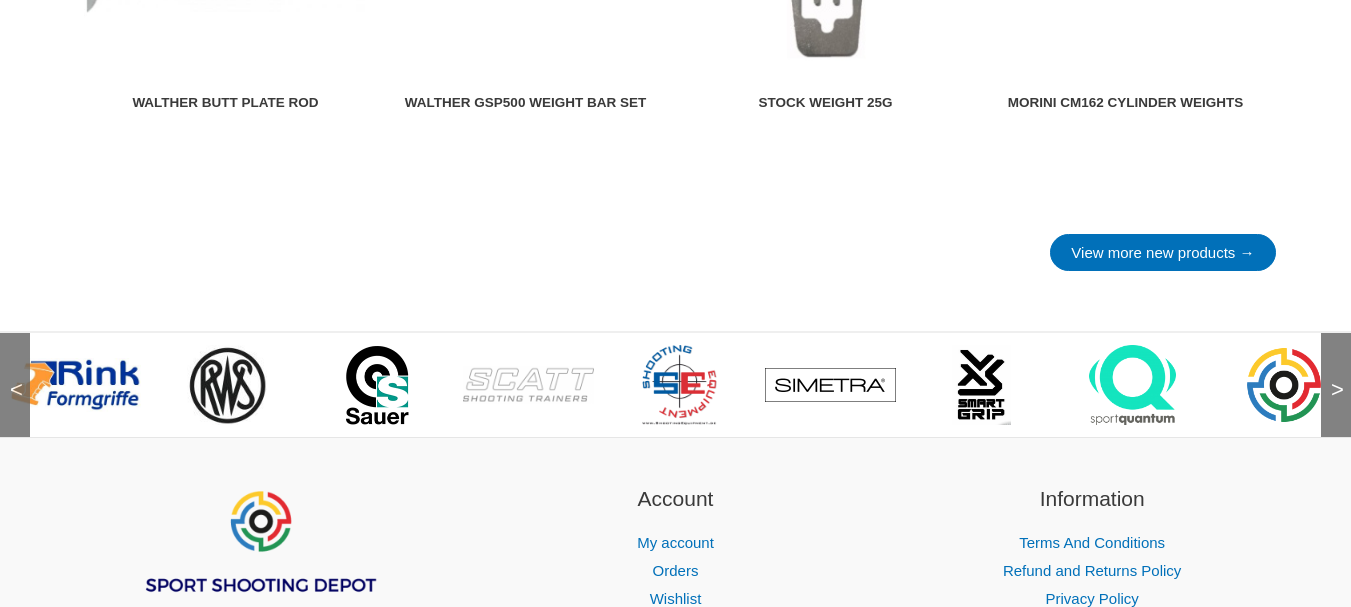 click on ">" at bounding box center [1331, 370] 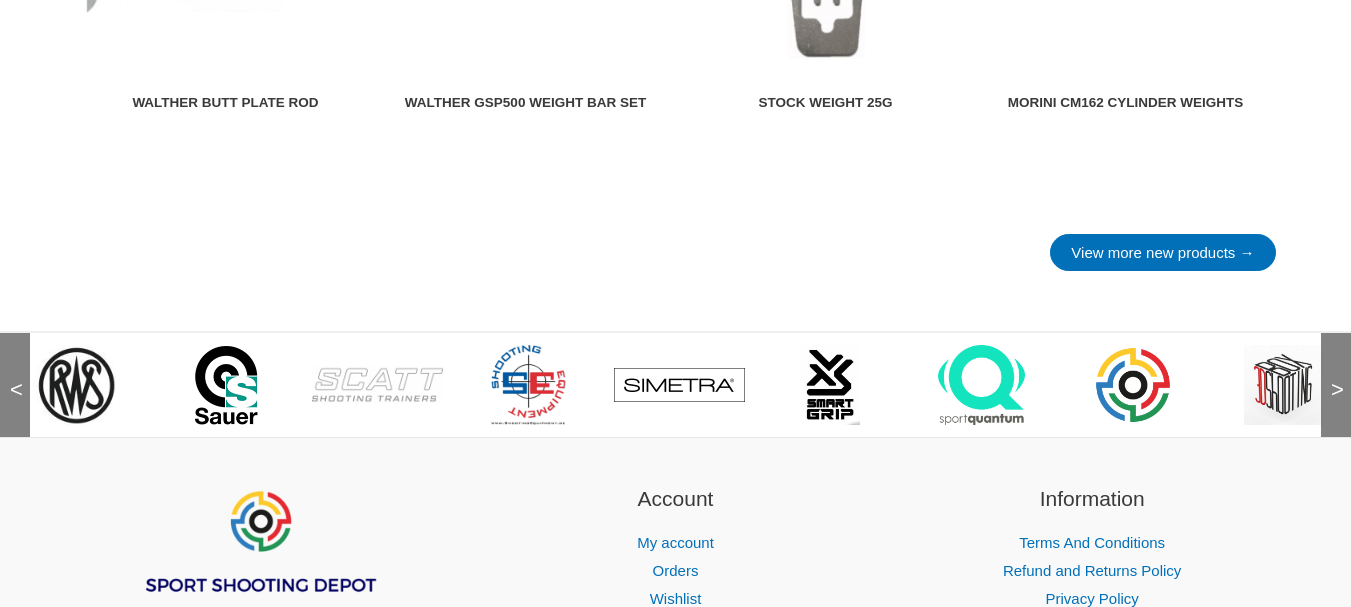 click on ">" at bounding box center [1331, 370] 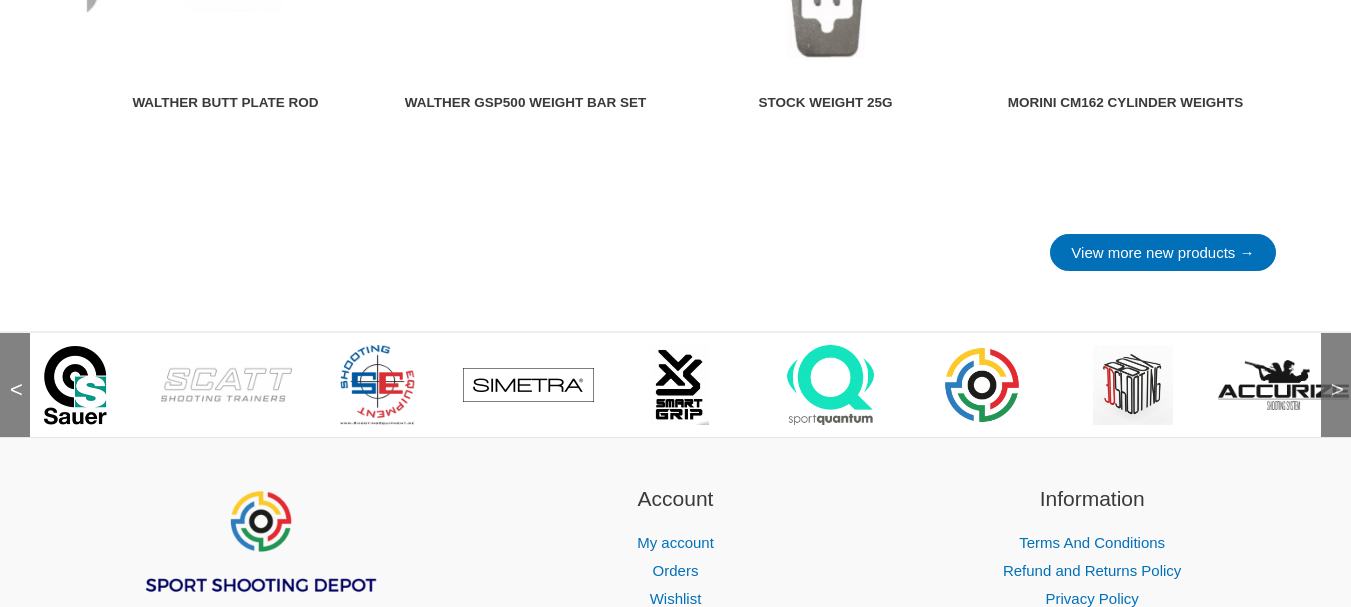 click on ">" at bounding box center (1331, 370) 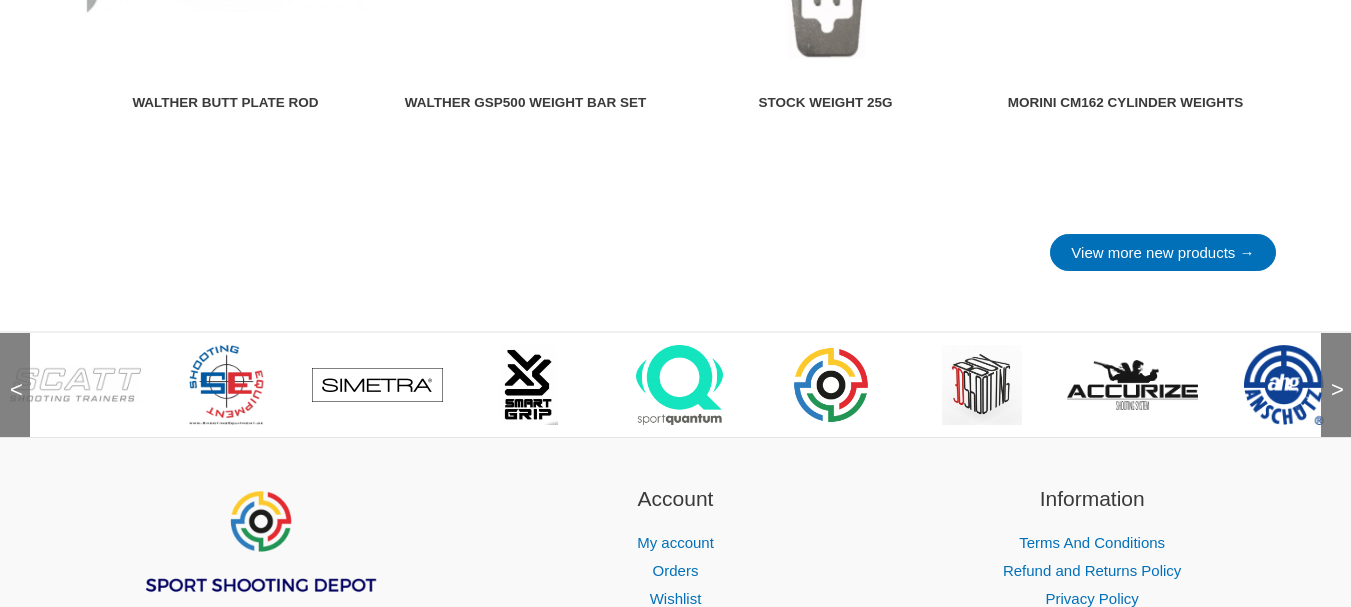click on ">" at bounding box center (1331, 370) 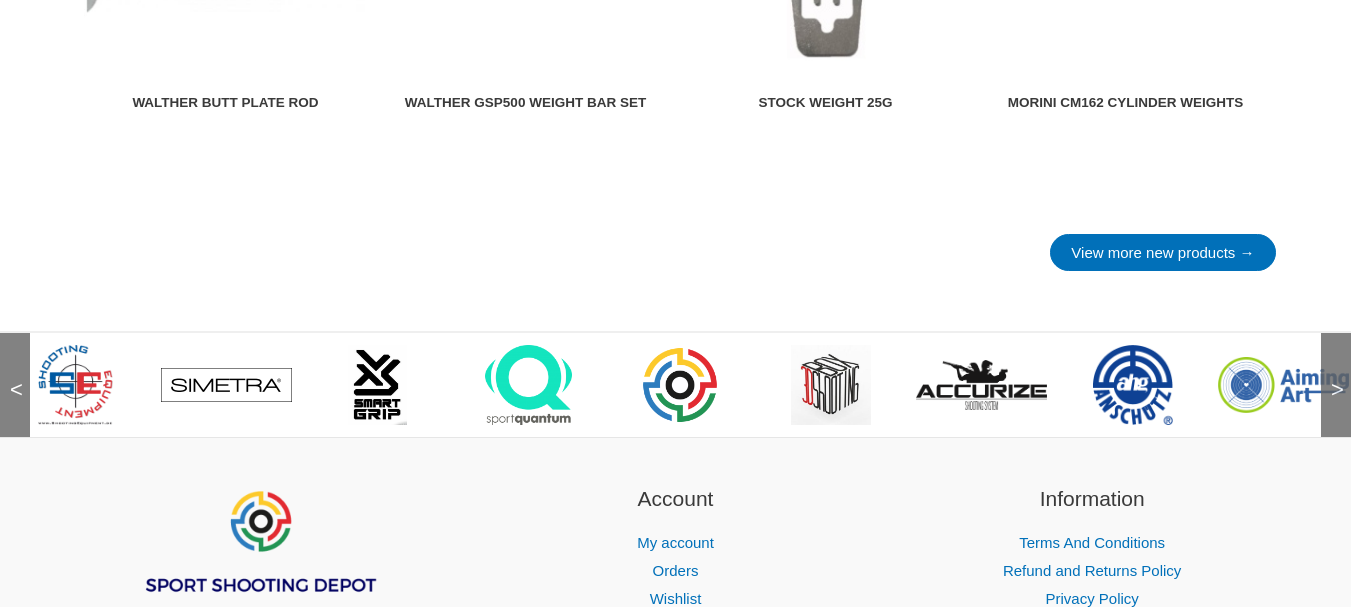 click on ">" at bounding box center [1331, 370] 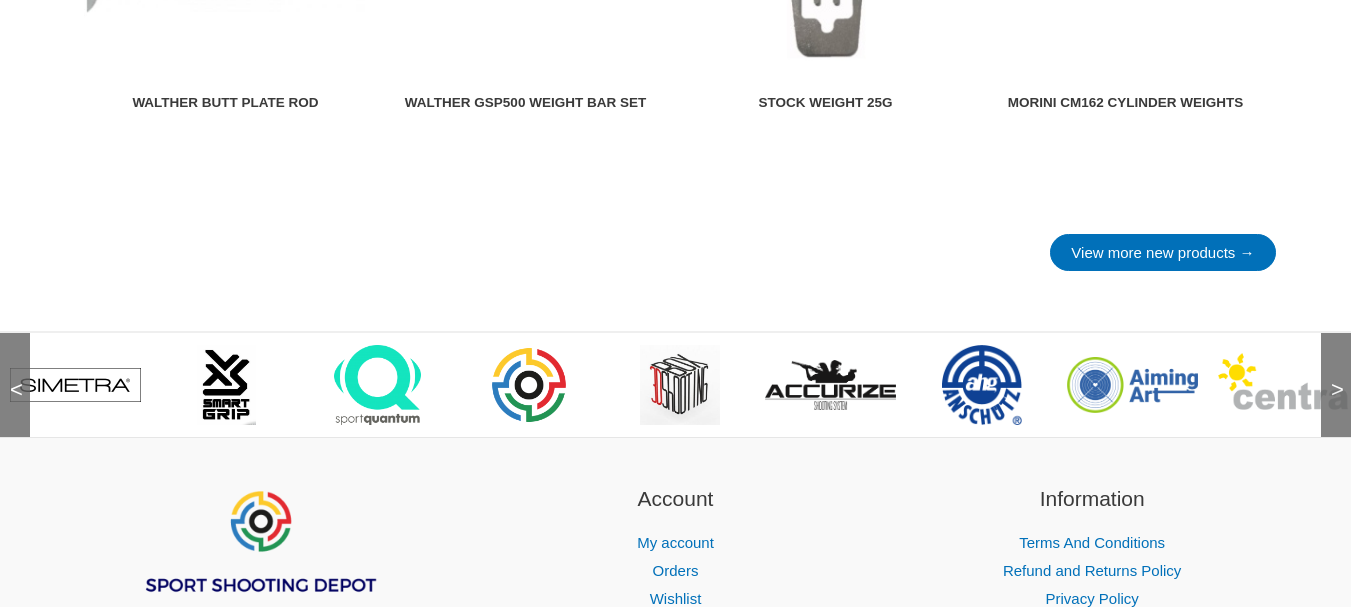 click on ">" at bounding box center (1331, 370) 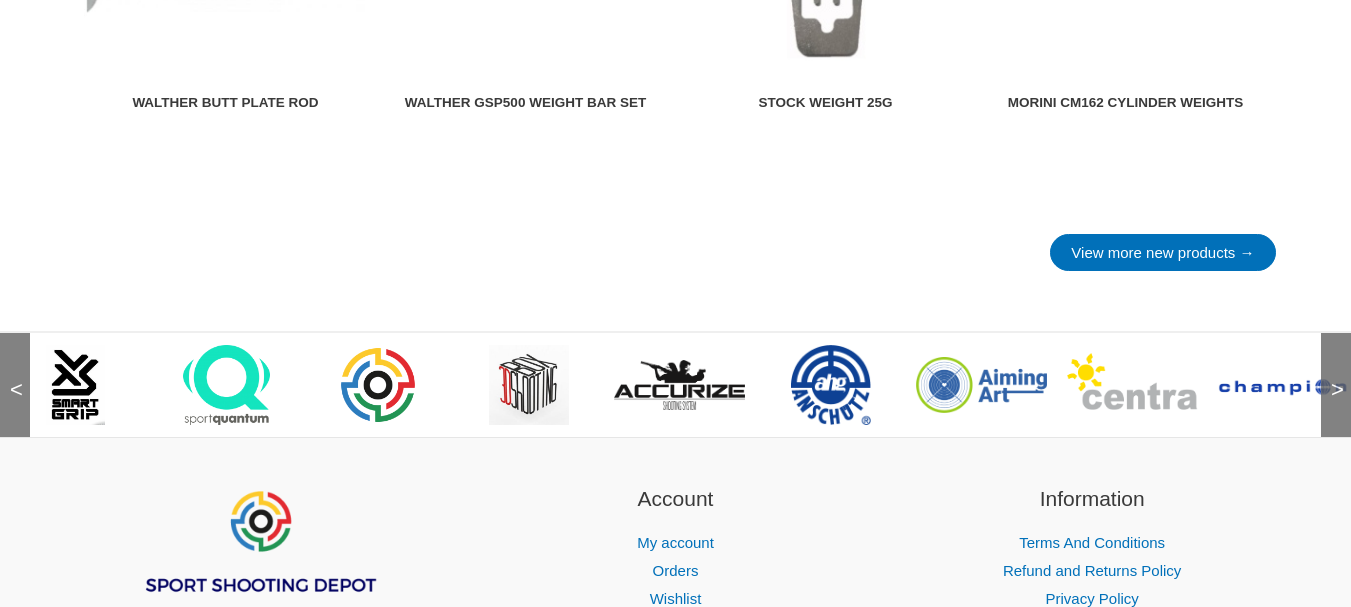 click on ">" at bounding box center [1331, 370] 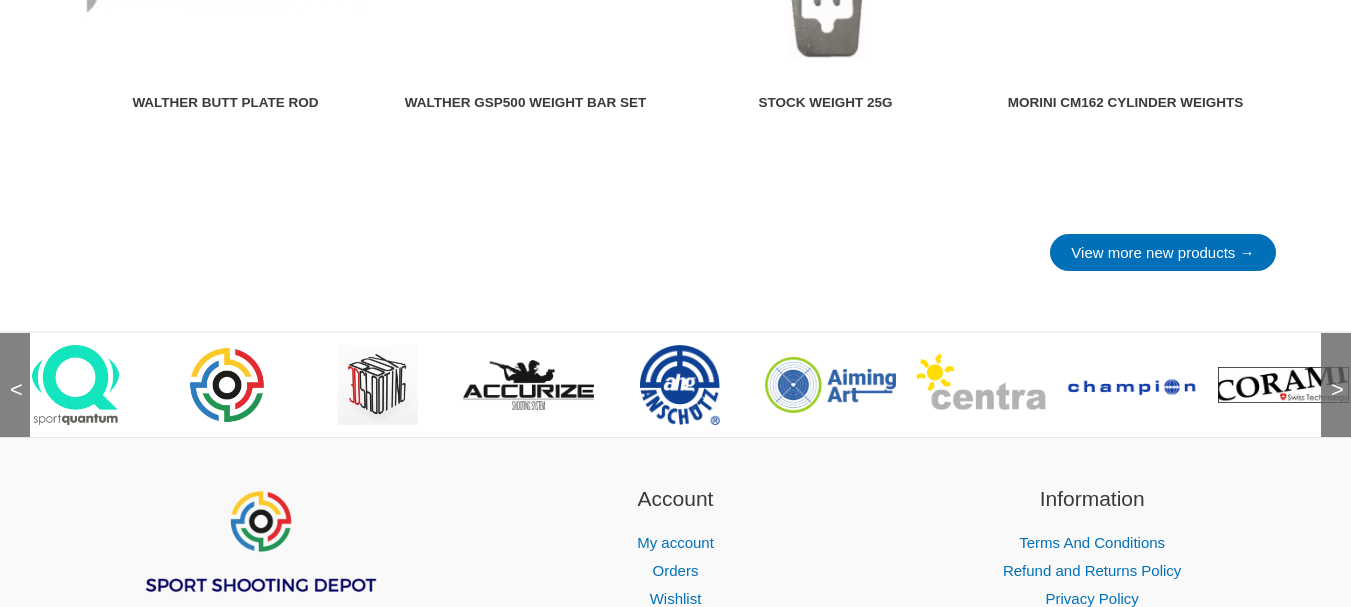 click on ">" at bounding box center (1331, 370) 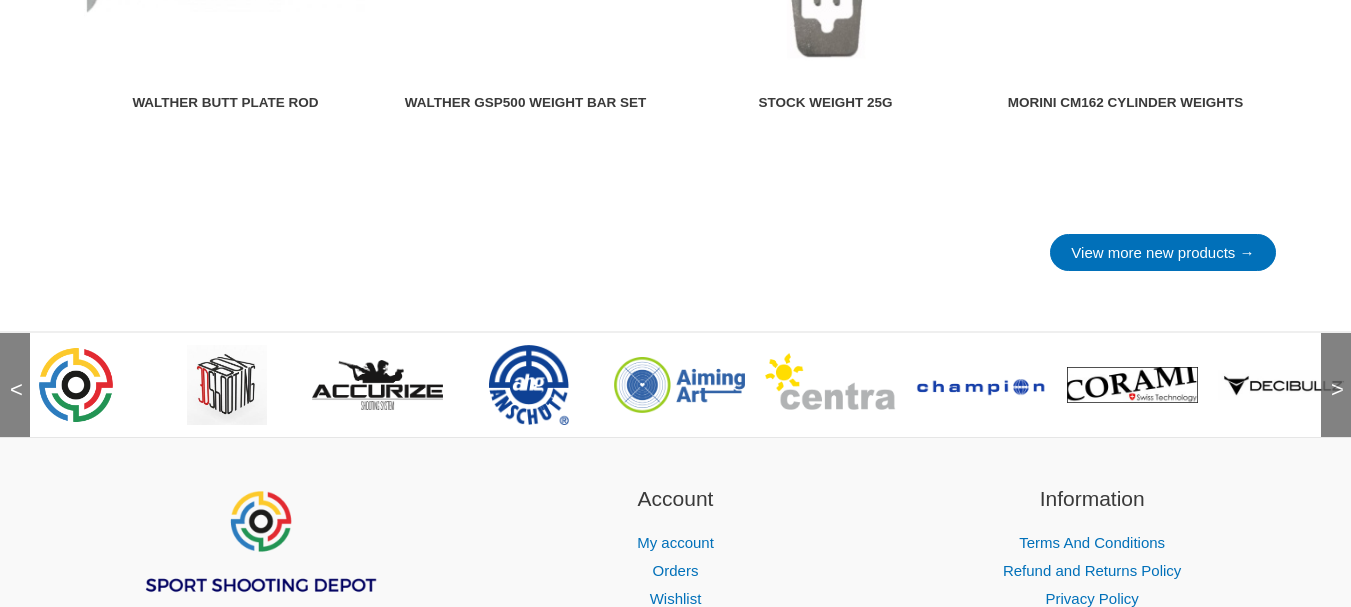 click on ">" at bounding box center (1331, 370) 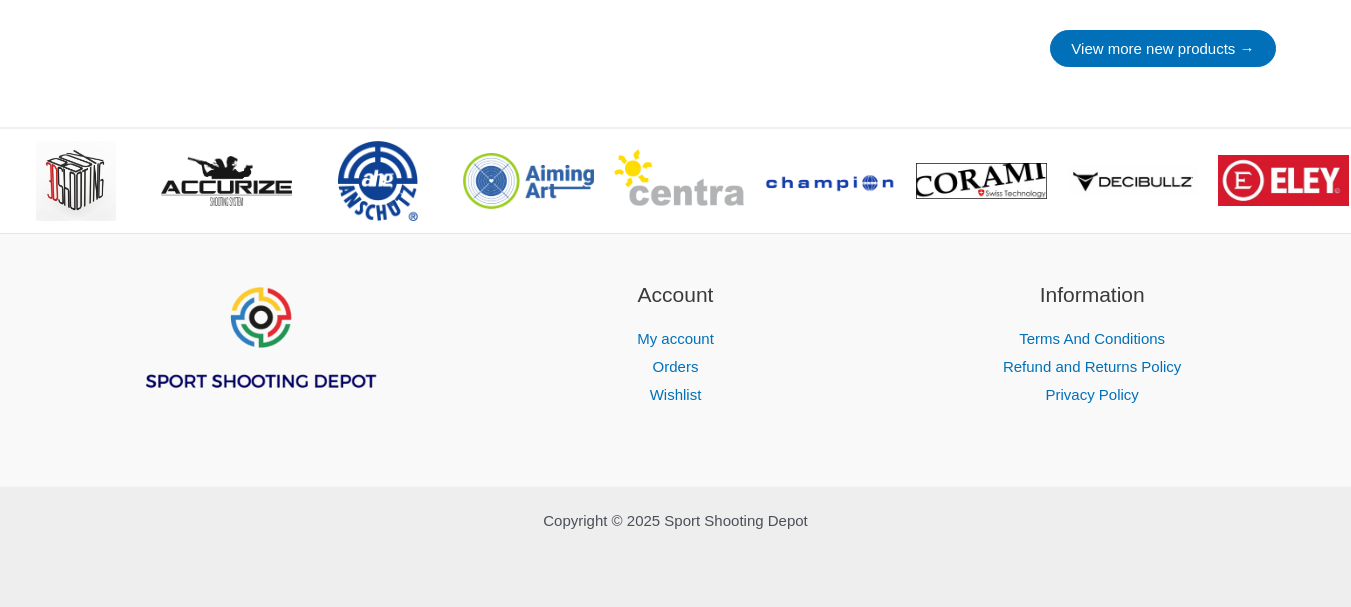 scroll, scrollTop: 3004, scrollLeft: 0, axis: vertical 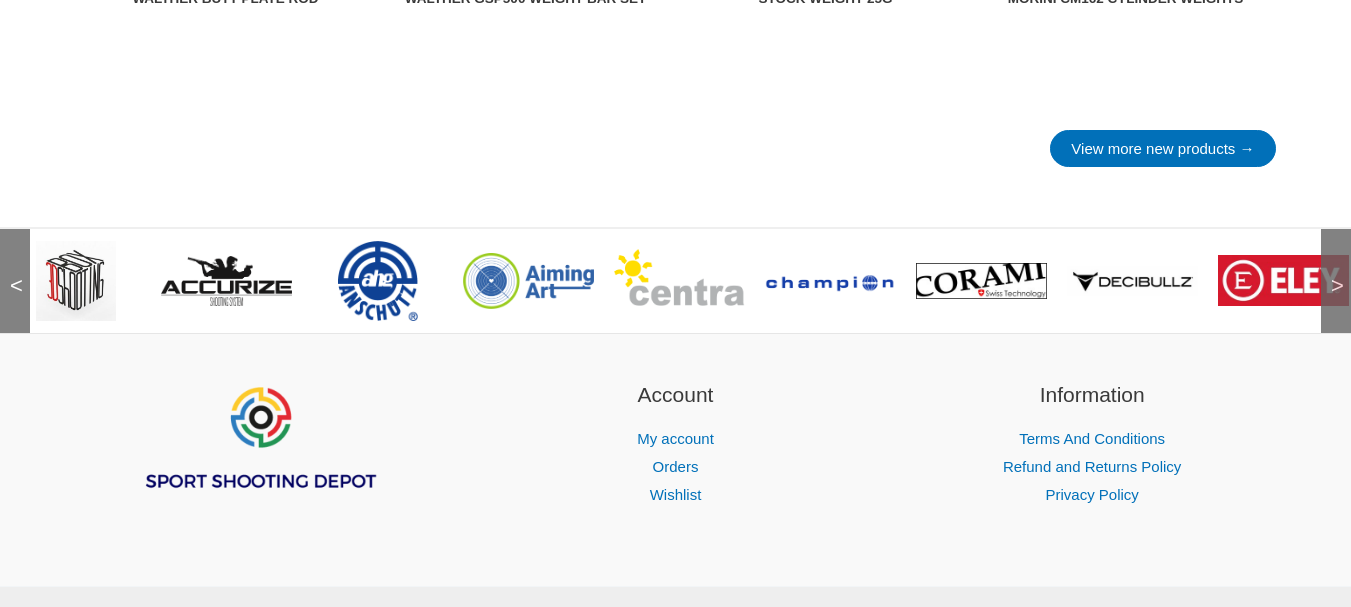 click on ">" at bounding box center [1331, 266] 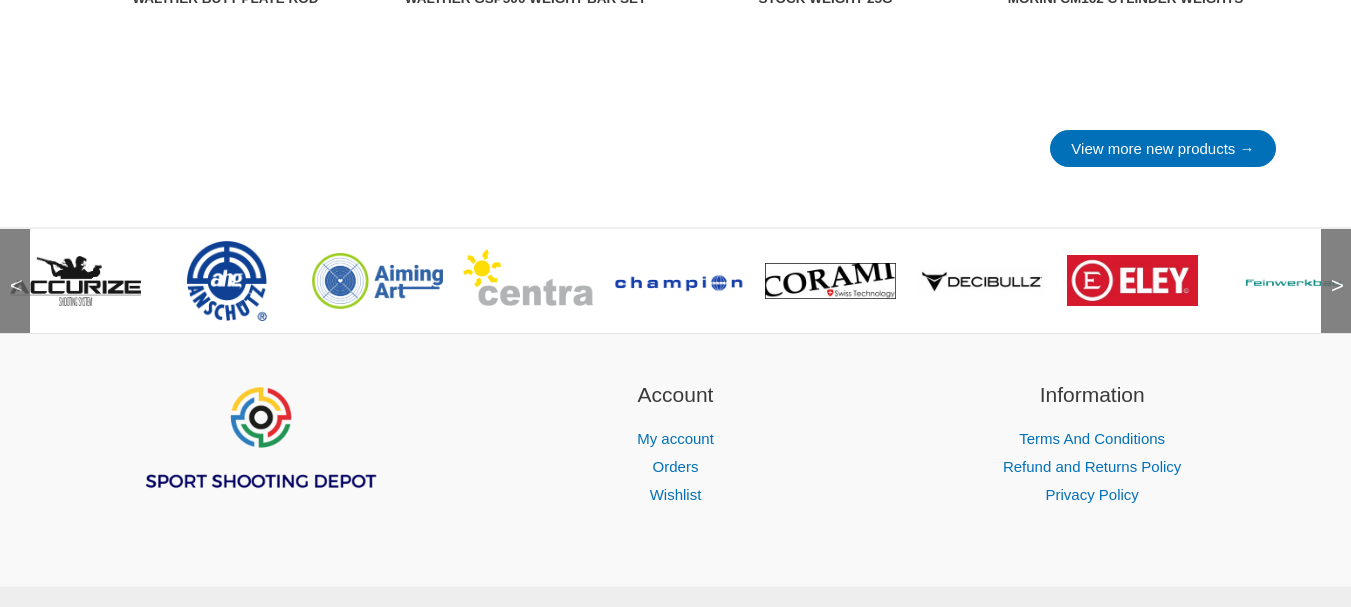 click on ">" at bounding box center (1331, 266) 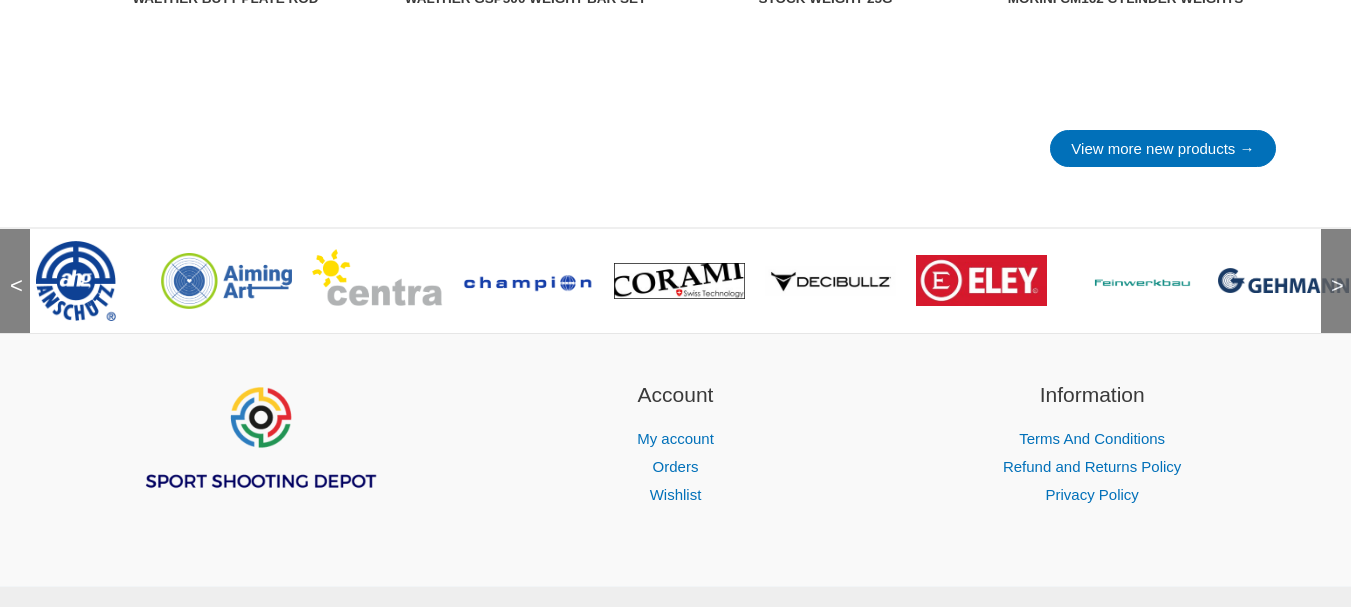 click on ">" at bounding box center [1331, 266] 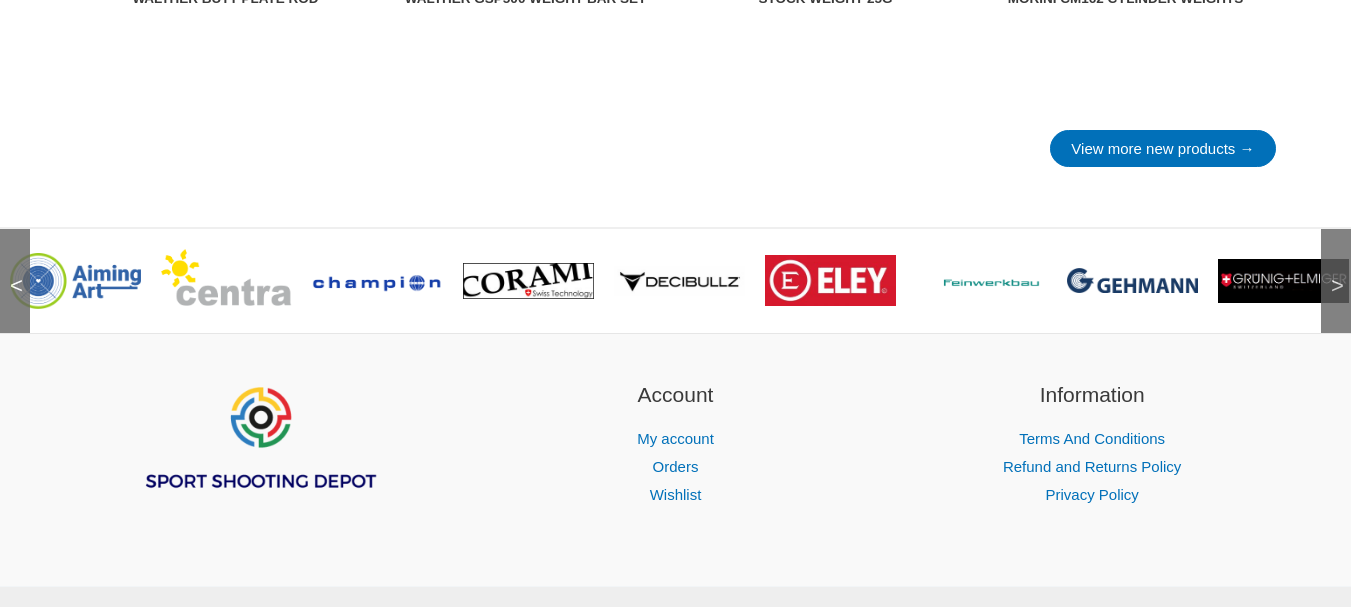 click on ">" at bounding box center (1331, 266) 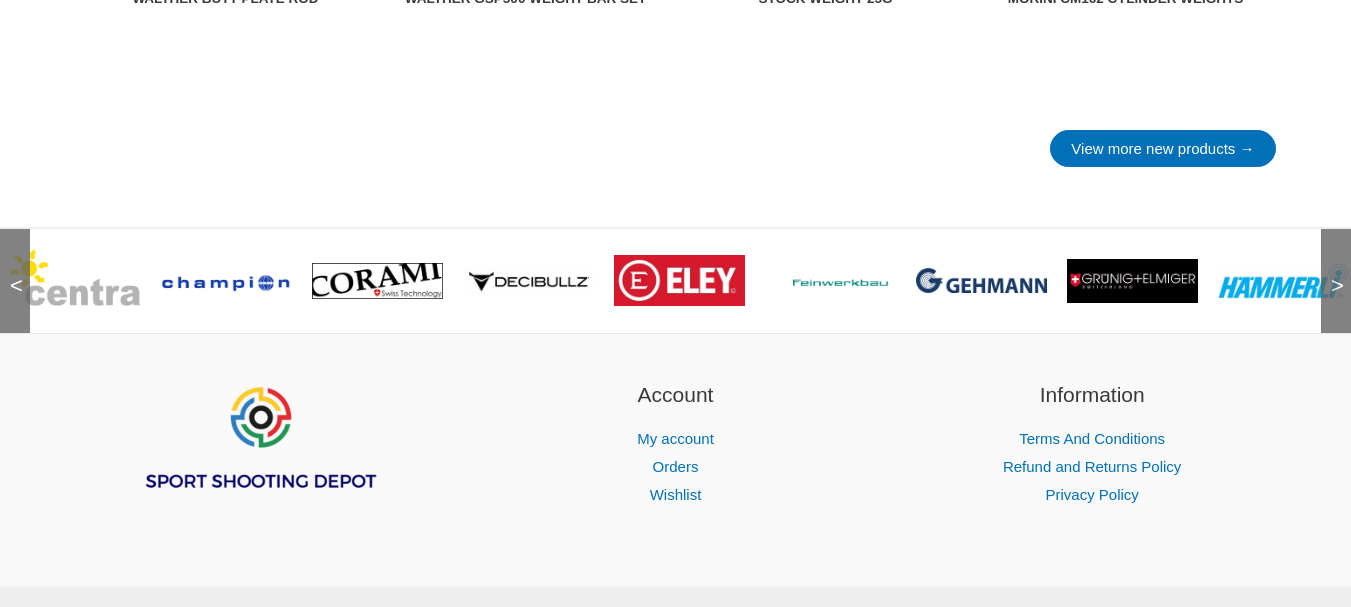 click on ">" at bounding box center [1331, 266] 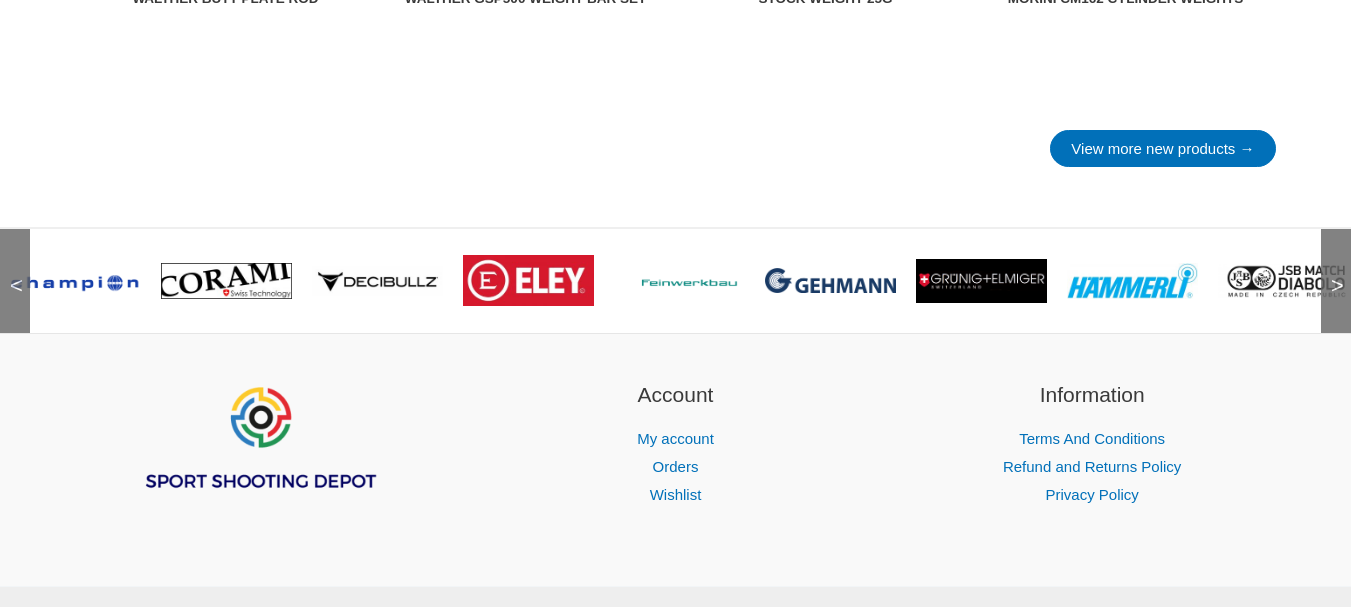 click on ">" at bounding box center [1331, 266] 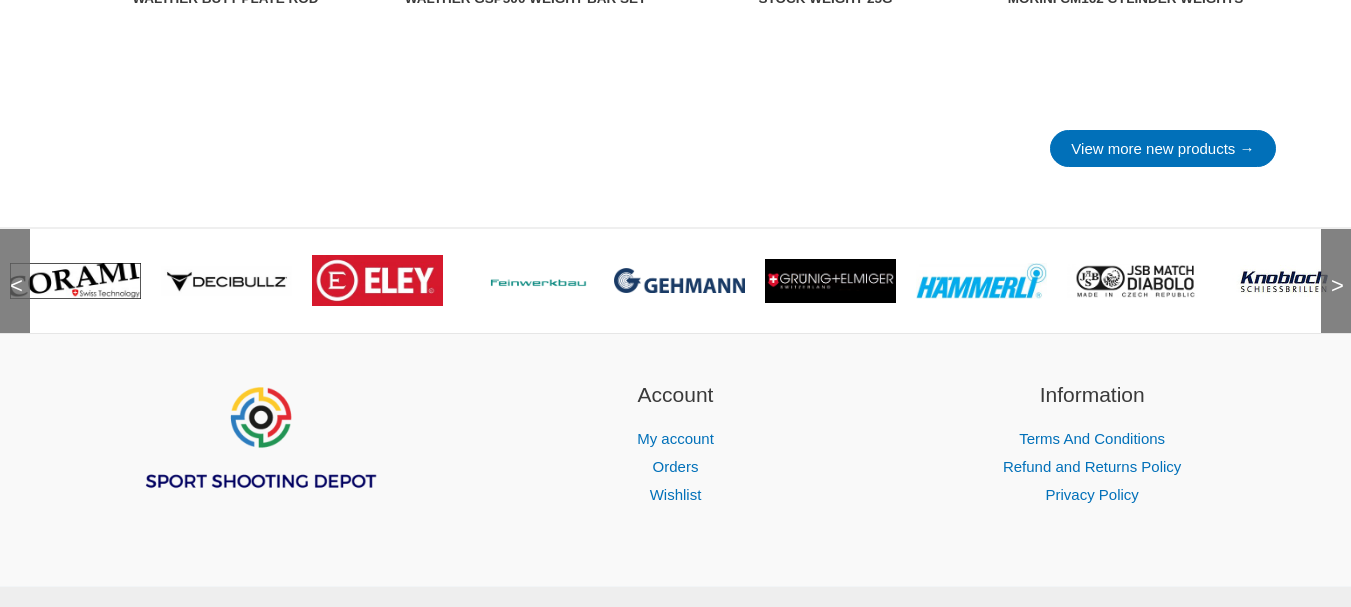 click on ">" at bounding box center (1331, 266) 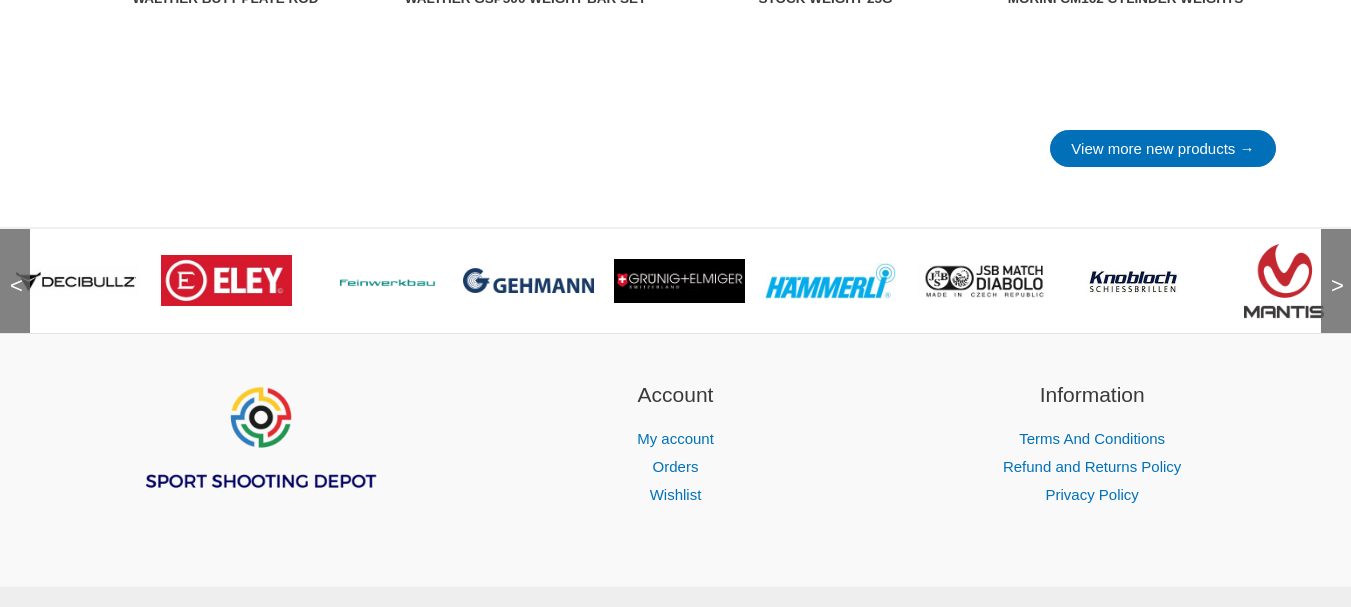 click on ">" at bounding box center [1331, 266] 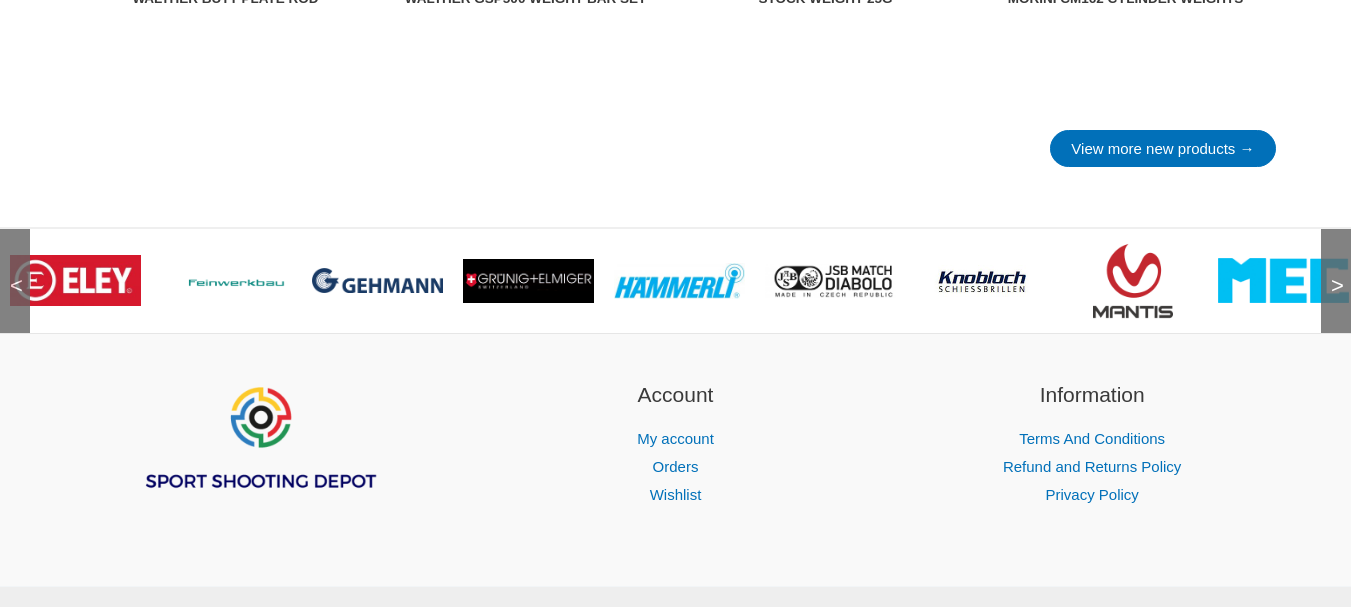 click on ">" at bounding box center (1331, 266) 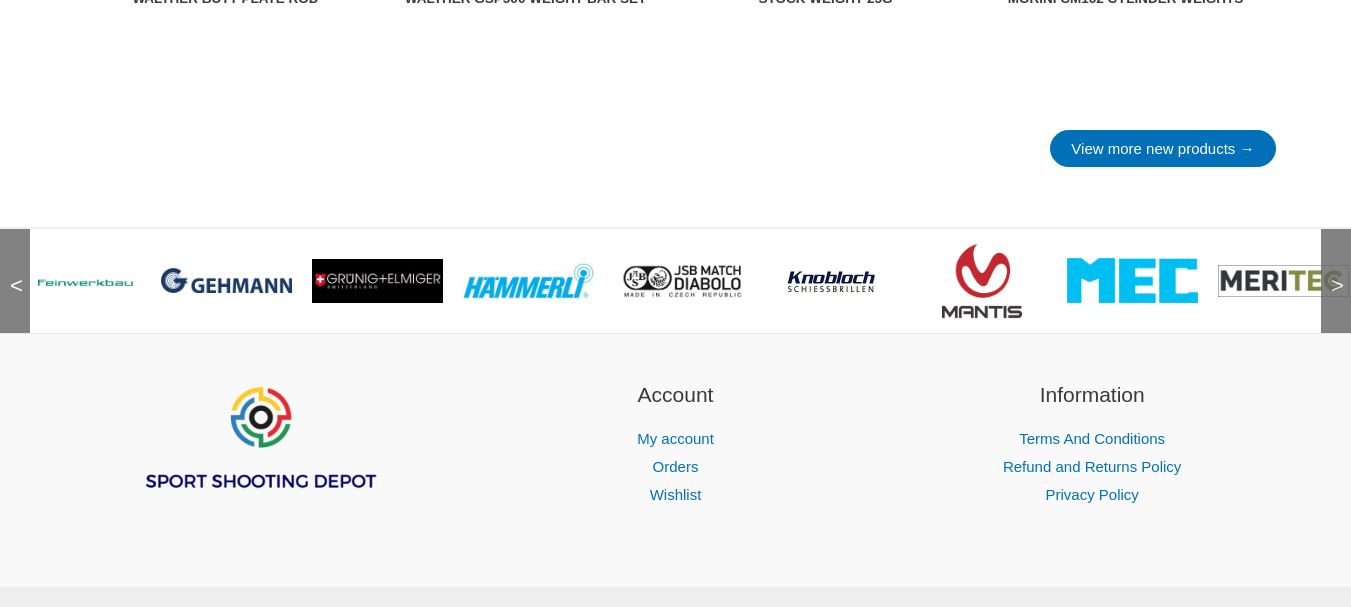 click on ">" at bounding box center (1331, 266) 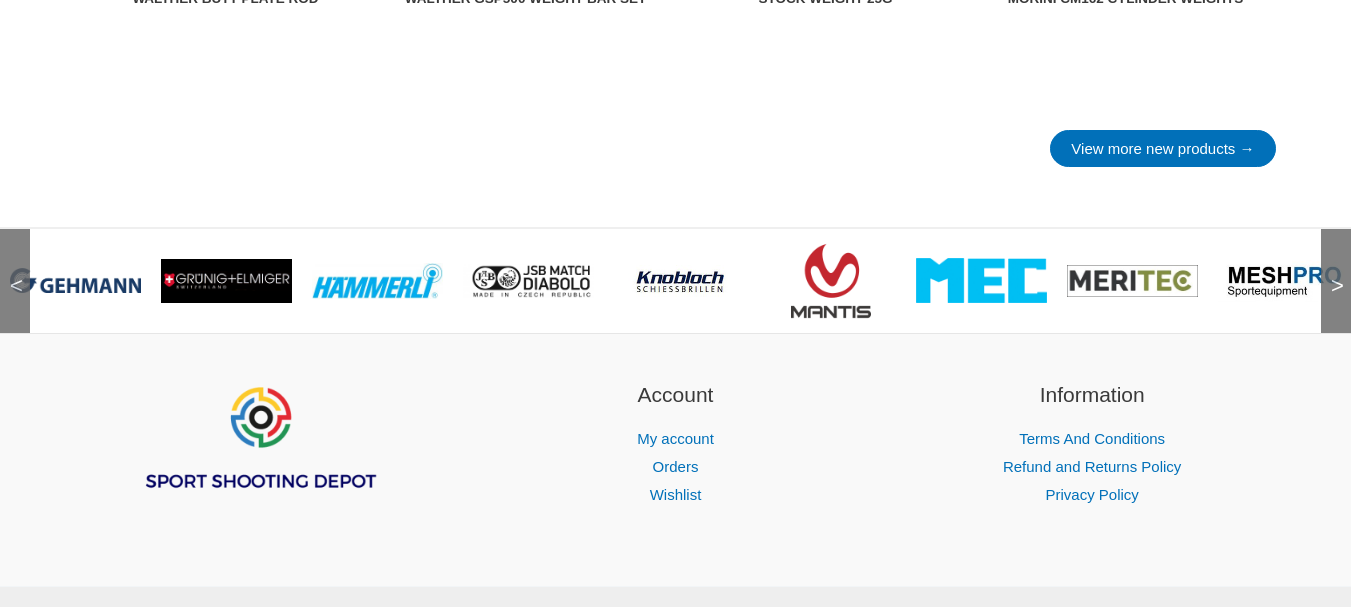 click on ">" at bounding box center [1331, 266] 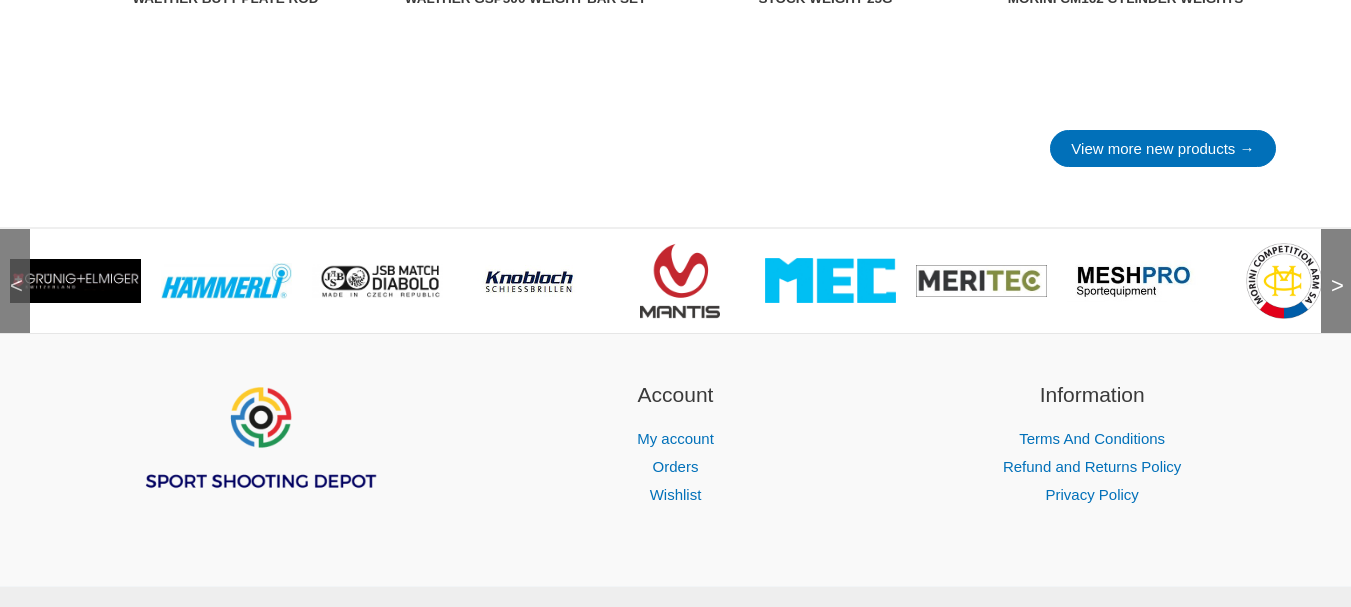 click on ">" at bounding box center (1331, 266) 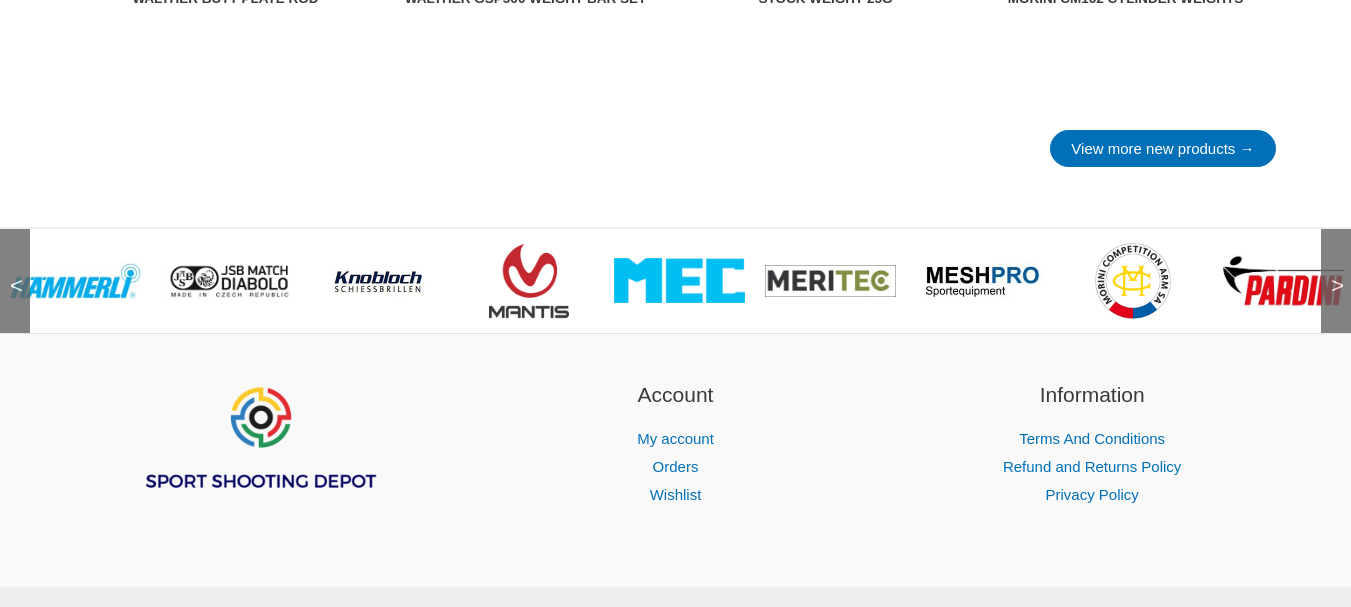 click on ">" at bounding box center (1331, 266) 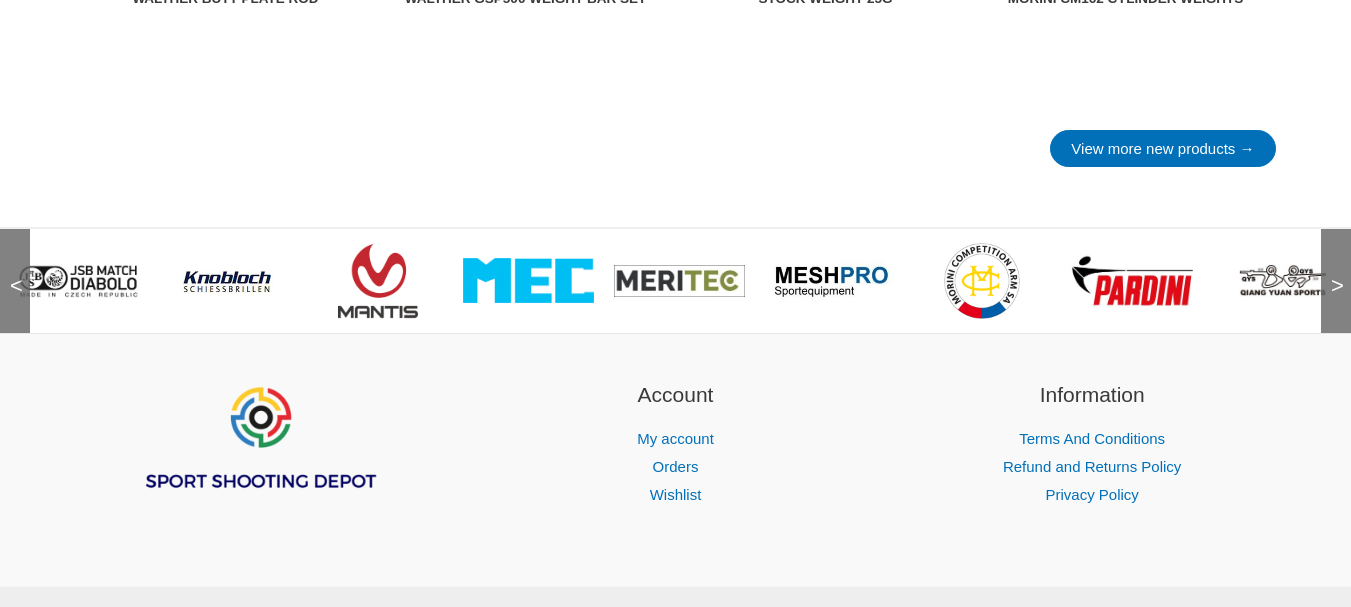 click on ">" at bounding box center (1331, 266) 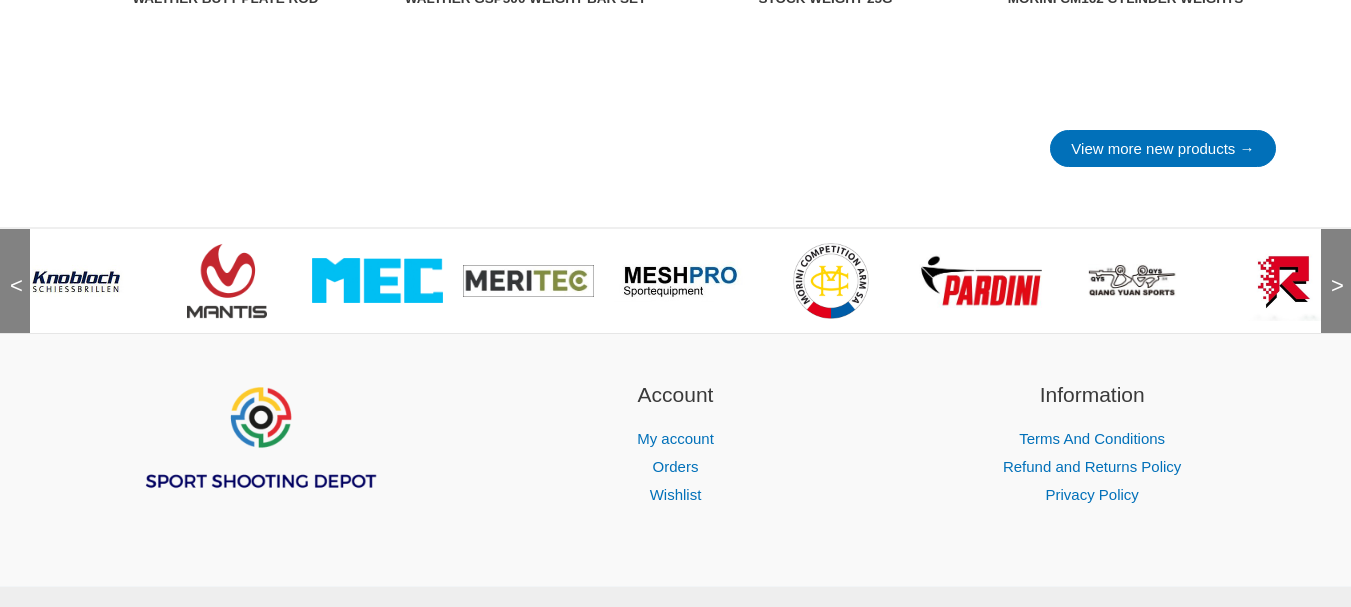 click on ">" at bounding box center [1331, 266] 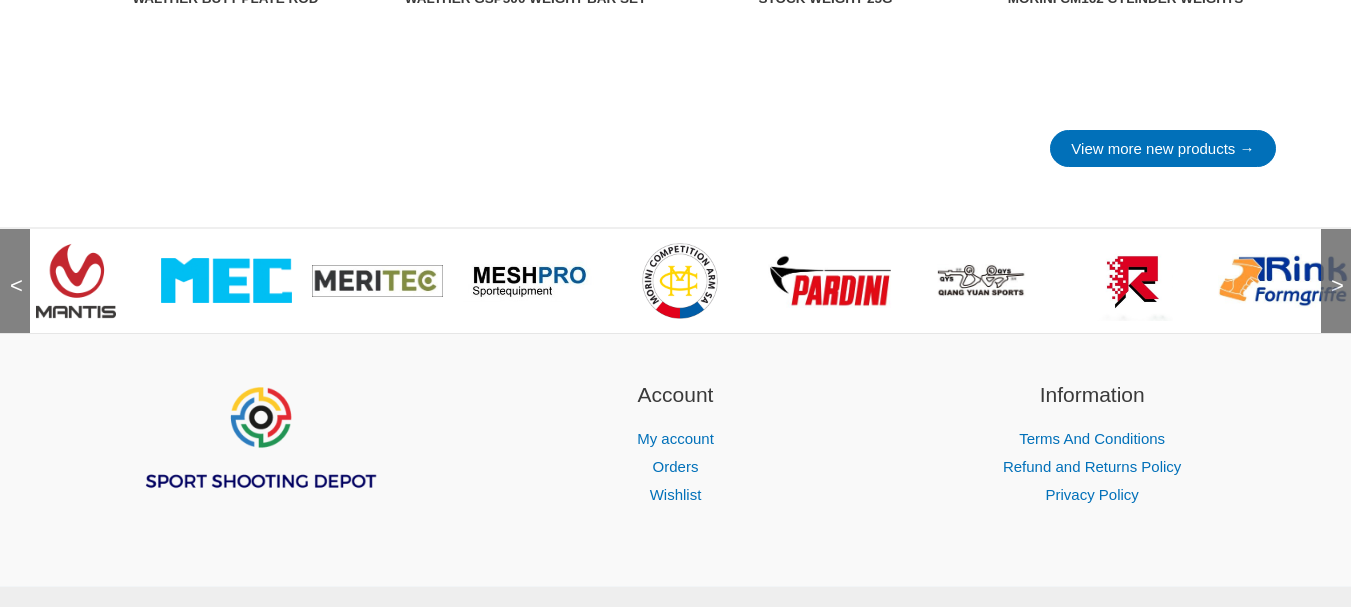 click on ">" at bounding box center [1331, 266] 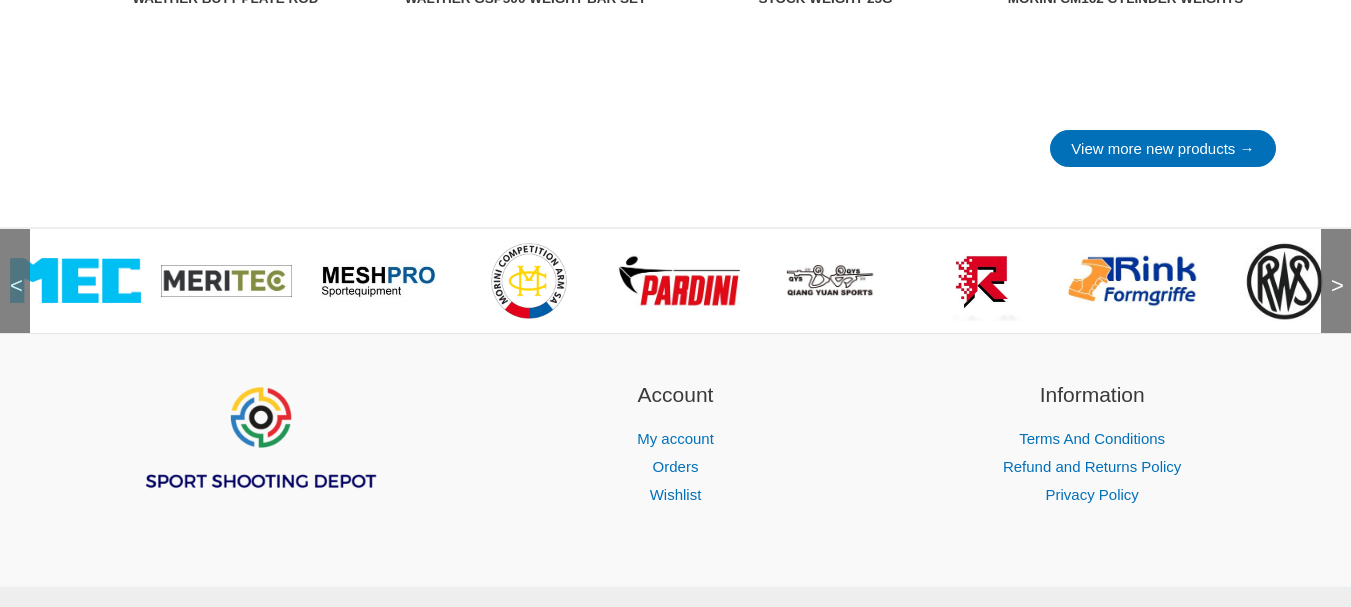 click on ">" at bounding box center [1331, 266] 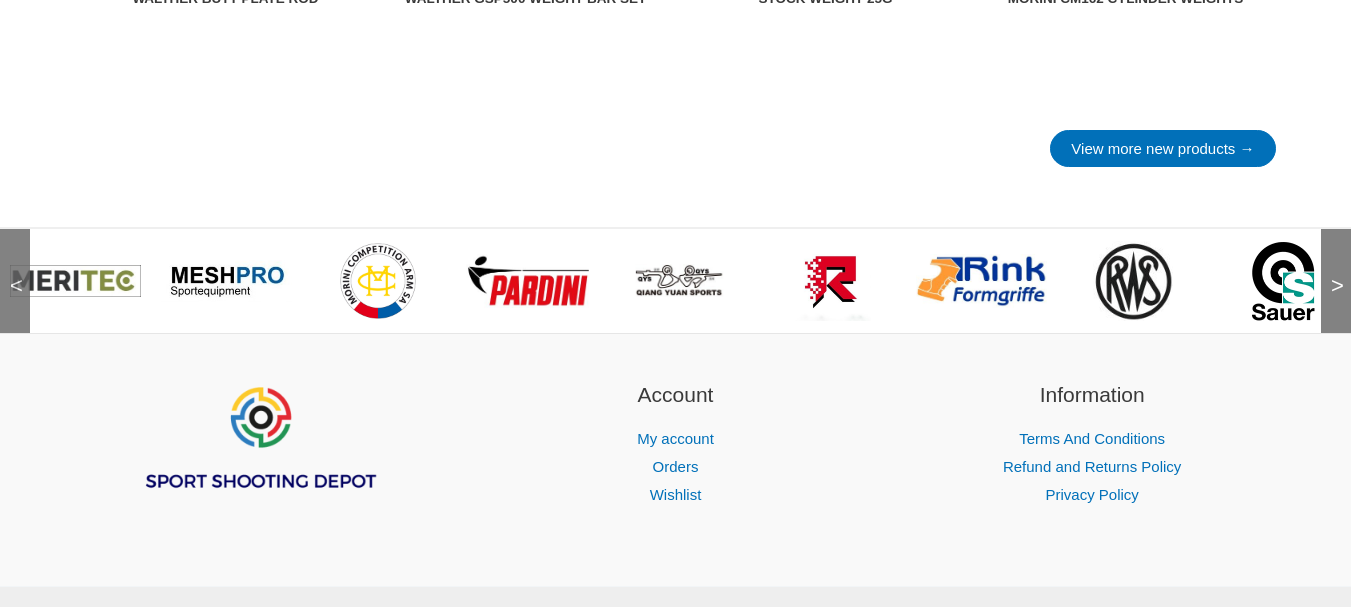 click on ">" at bounding box center [1331, 266] 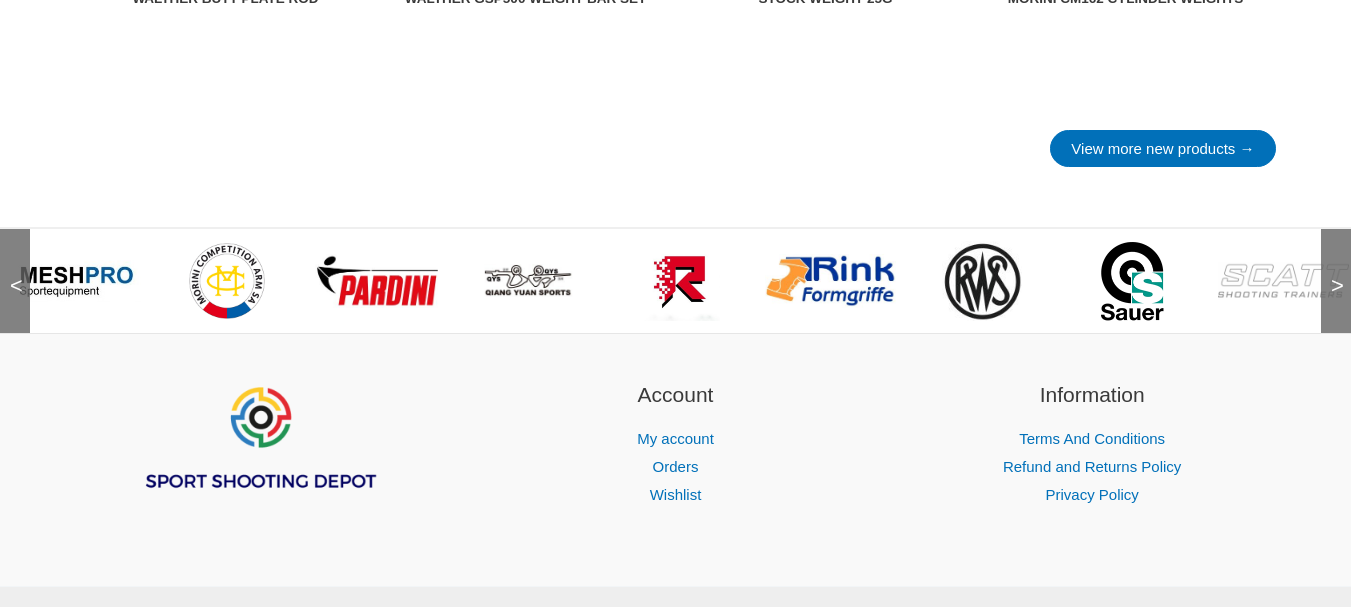 click on ">" at bounding box center [1331, 266] 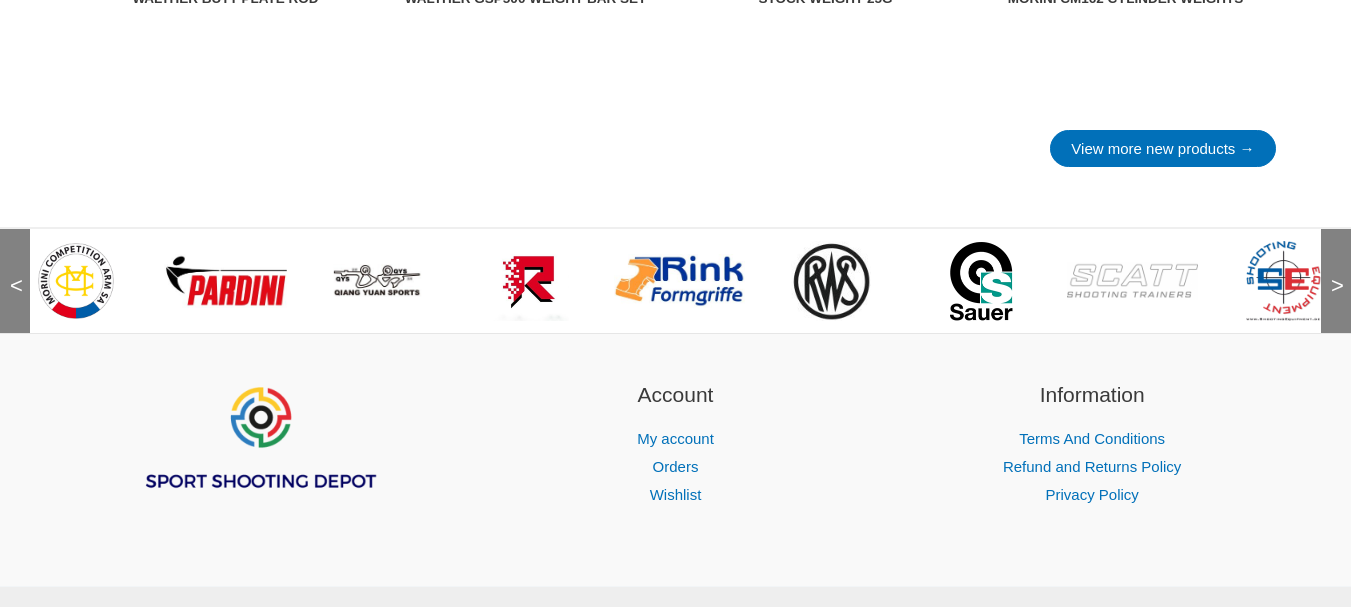 click on ">" at bounding box center (1331, 266) 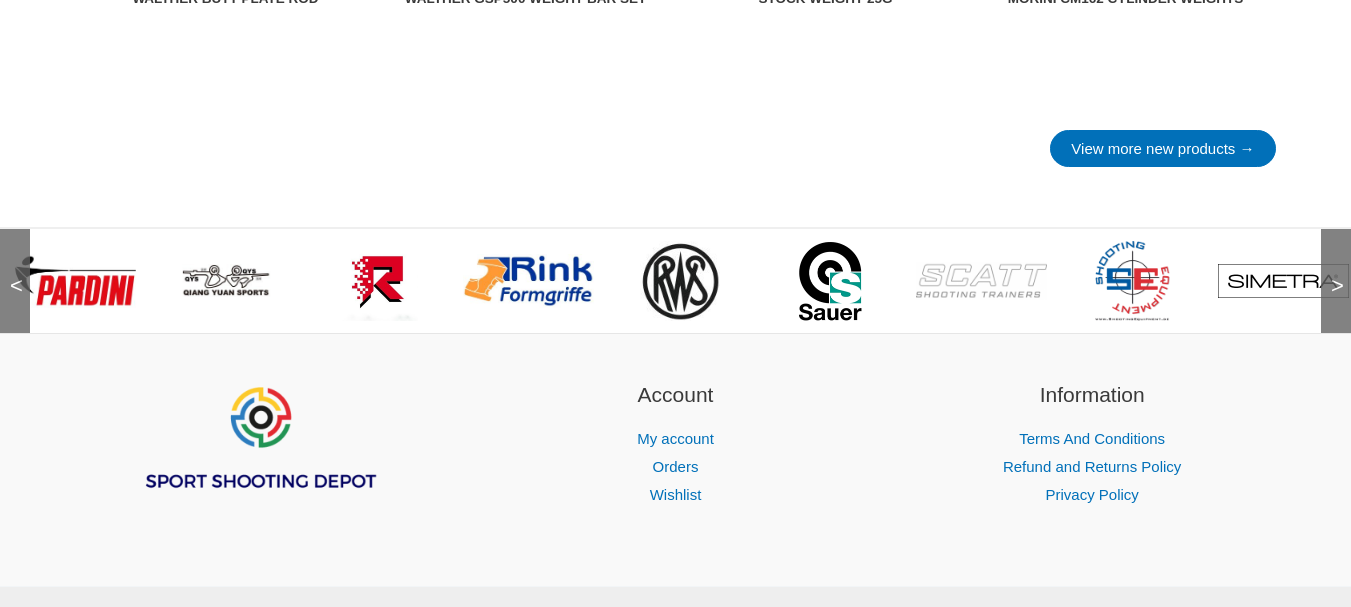 click on ">" at bounding box center [1331, 266] 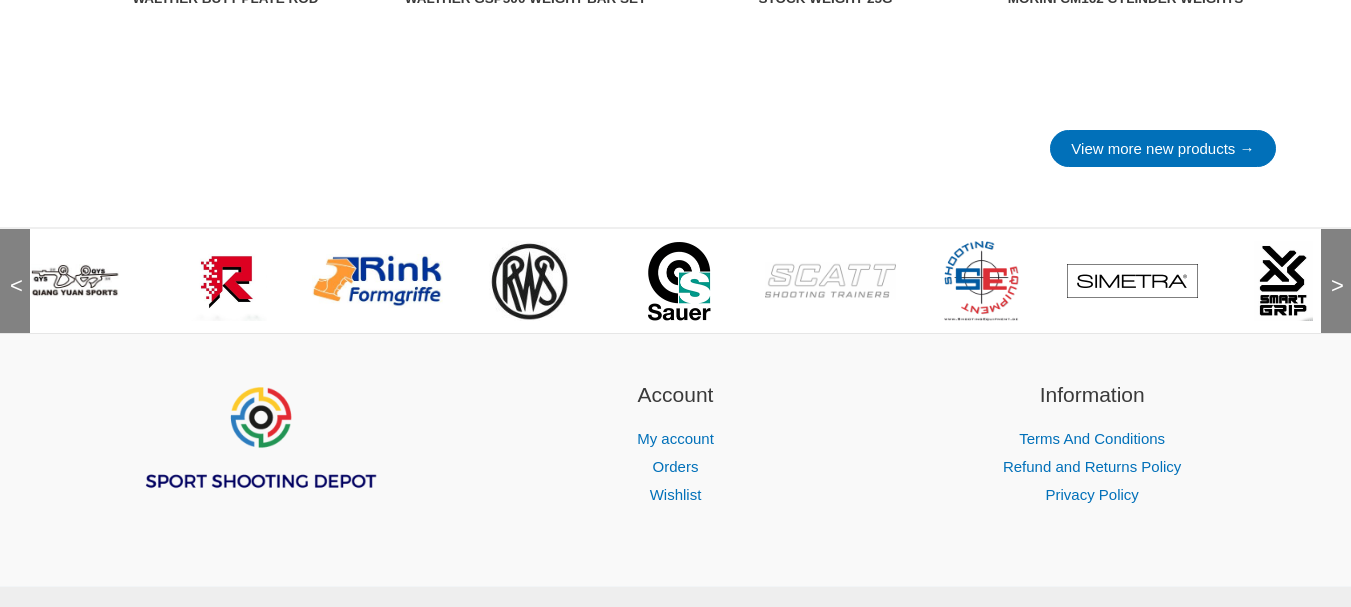 click on ">" at bounding box center [1331, 266] 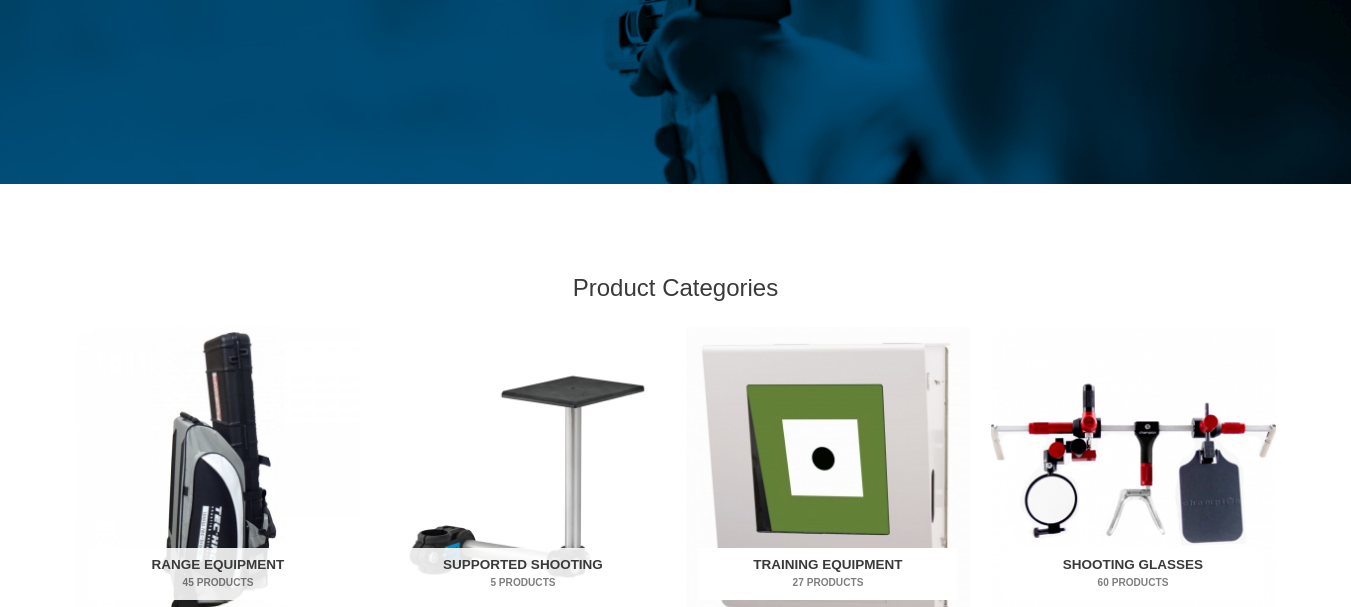 scroll, scrollTop: 0, scrollLeft: 0, axis: both 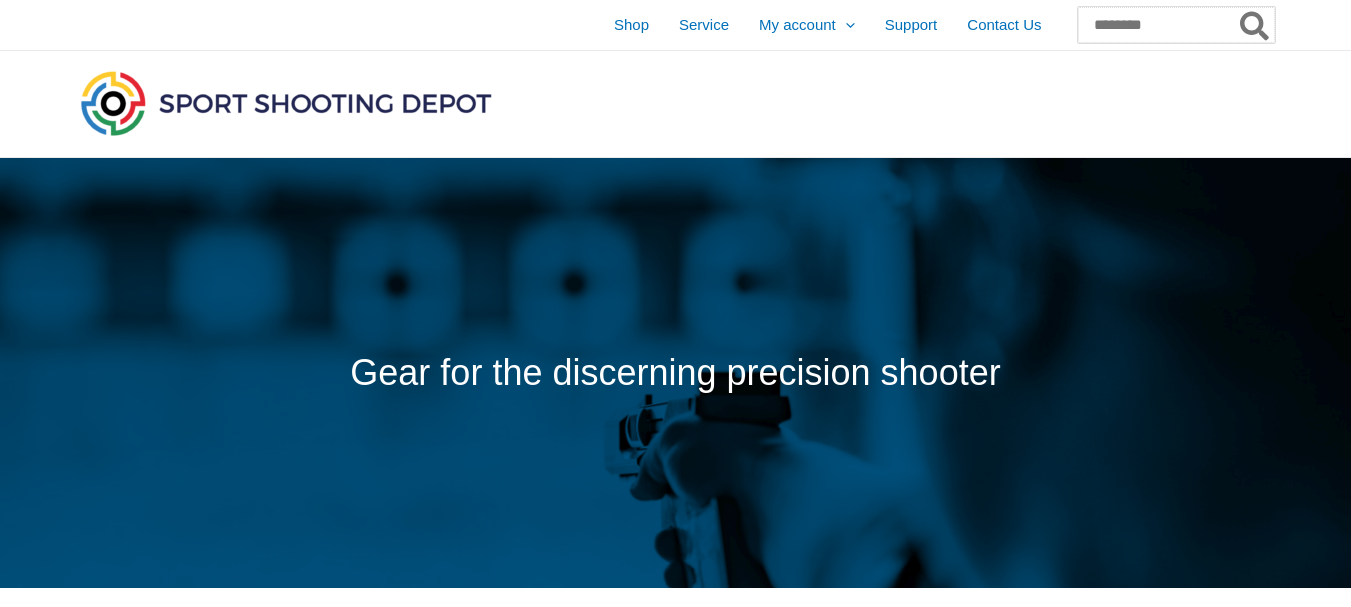 click on "Search for:" at bounding box center [1176, 25] 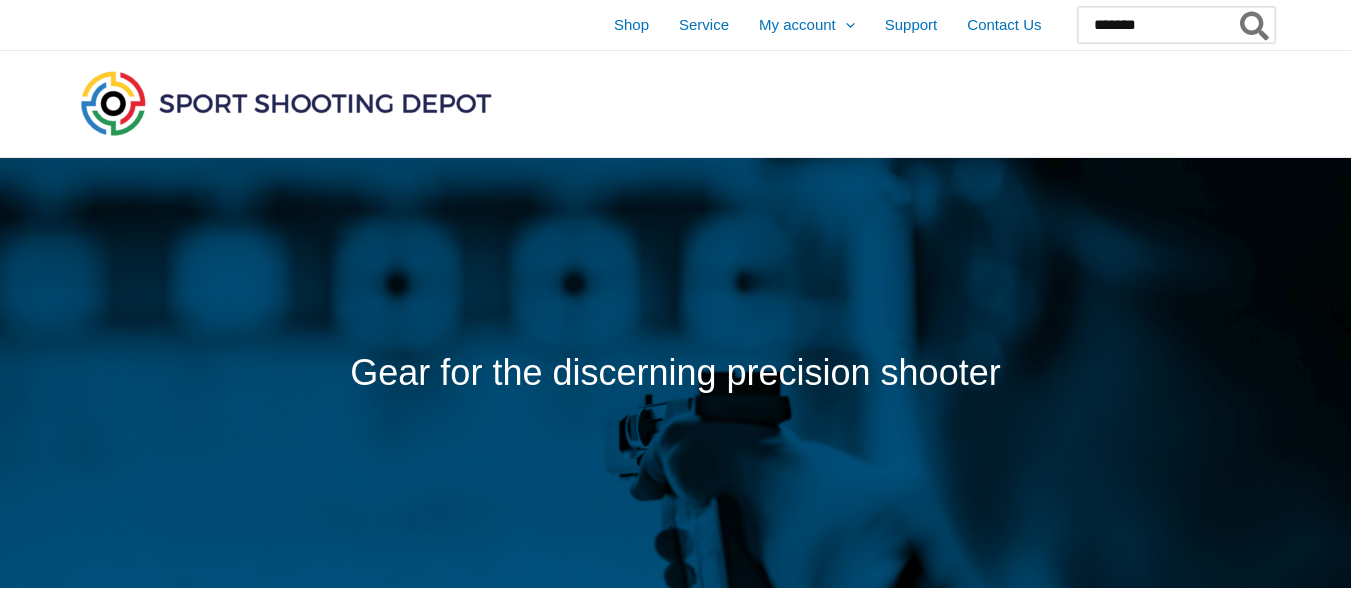 type on "*******" 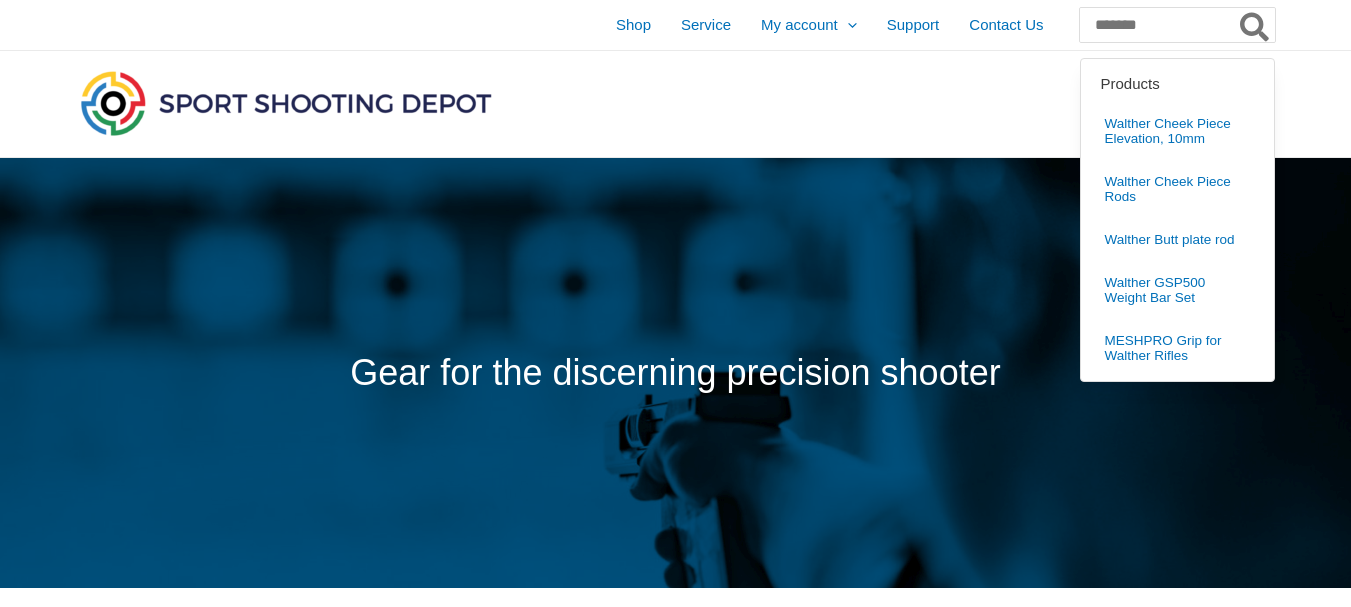 click 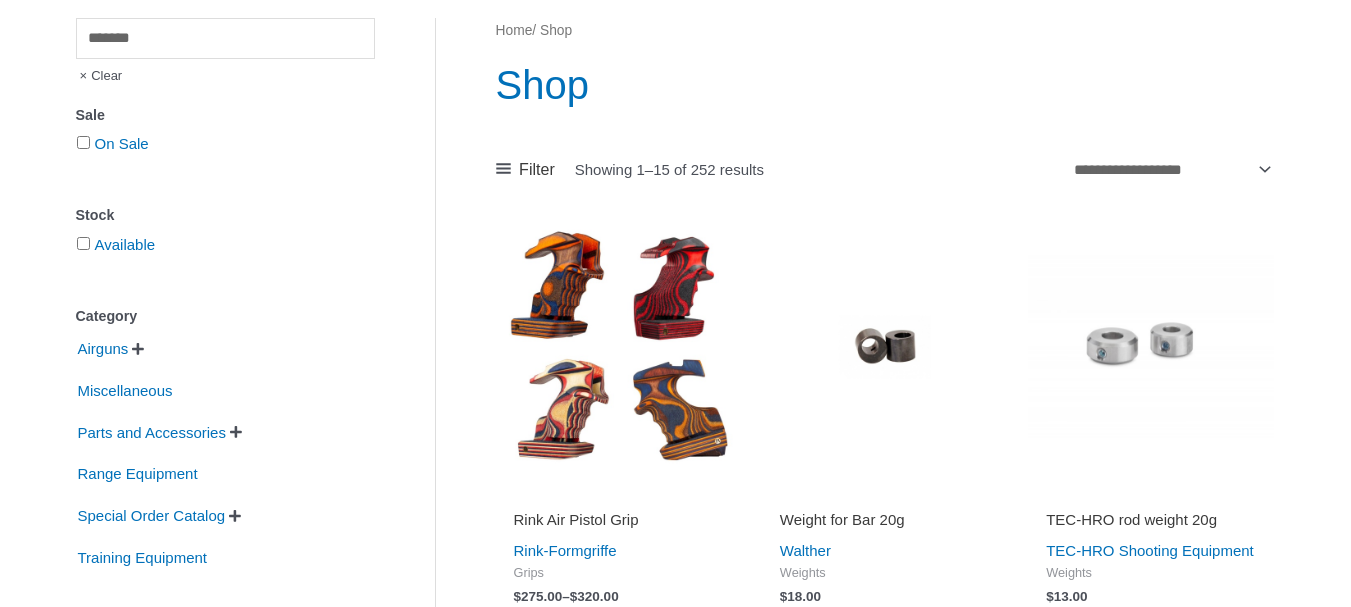 scroll, scrollTop: 0, scrollLeft: 0, axis: both 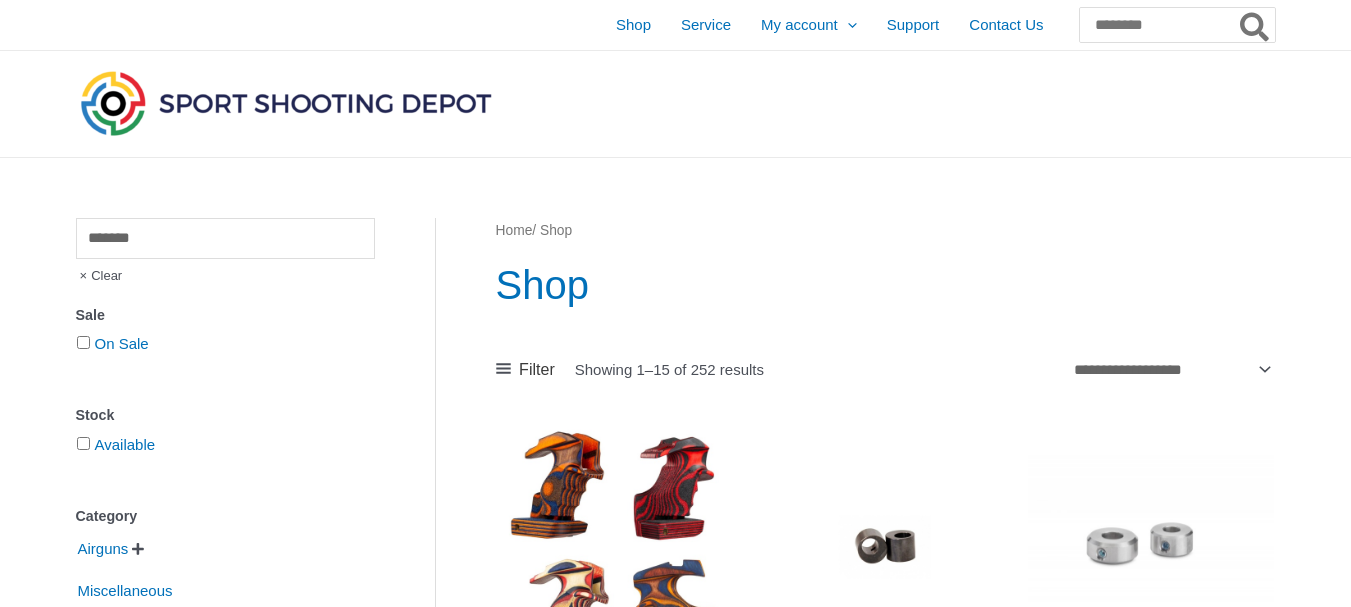 click on "Filter" at bounding box center [537, 370] 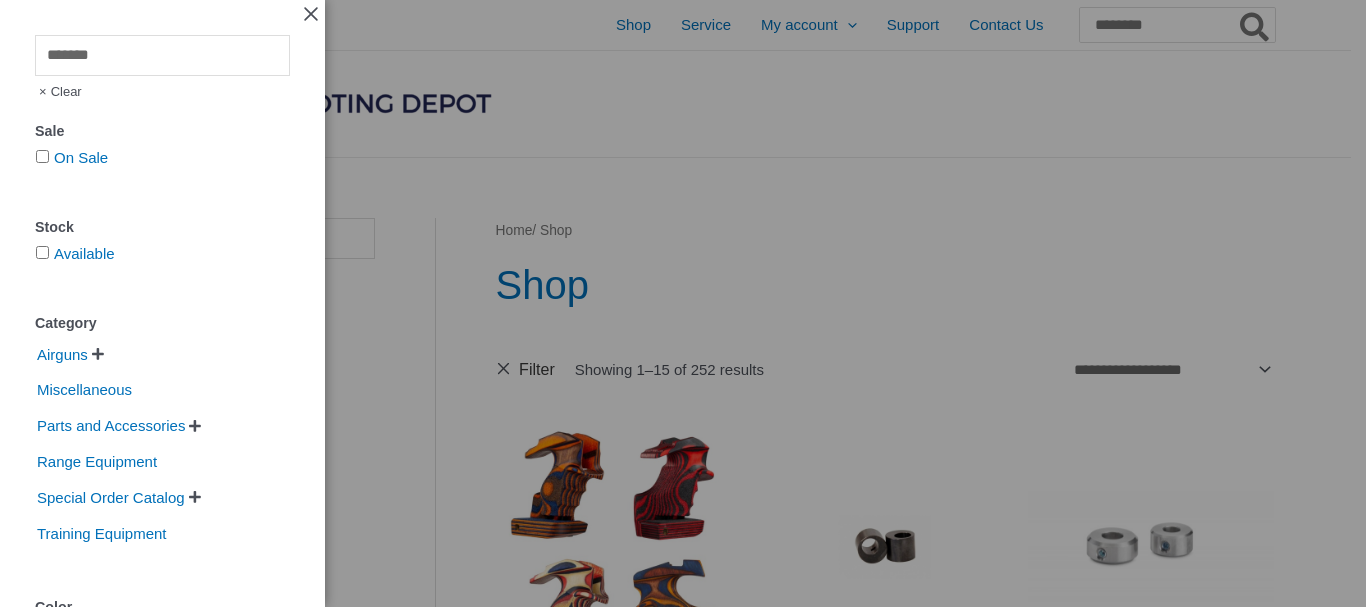 click at bounding box center [311, 15] 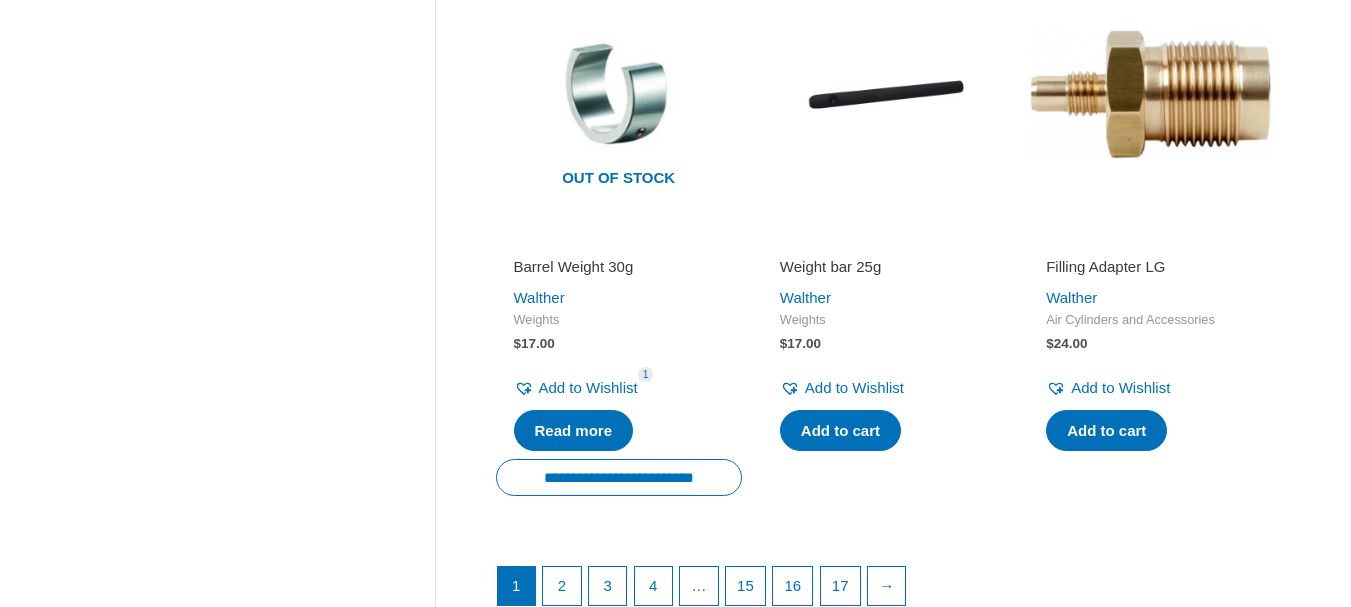 scroll, scrollTop: 3300, scrollLeft: 0, axis: vertical 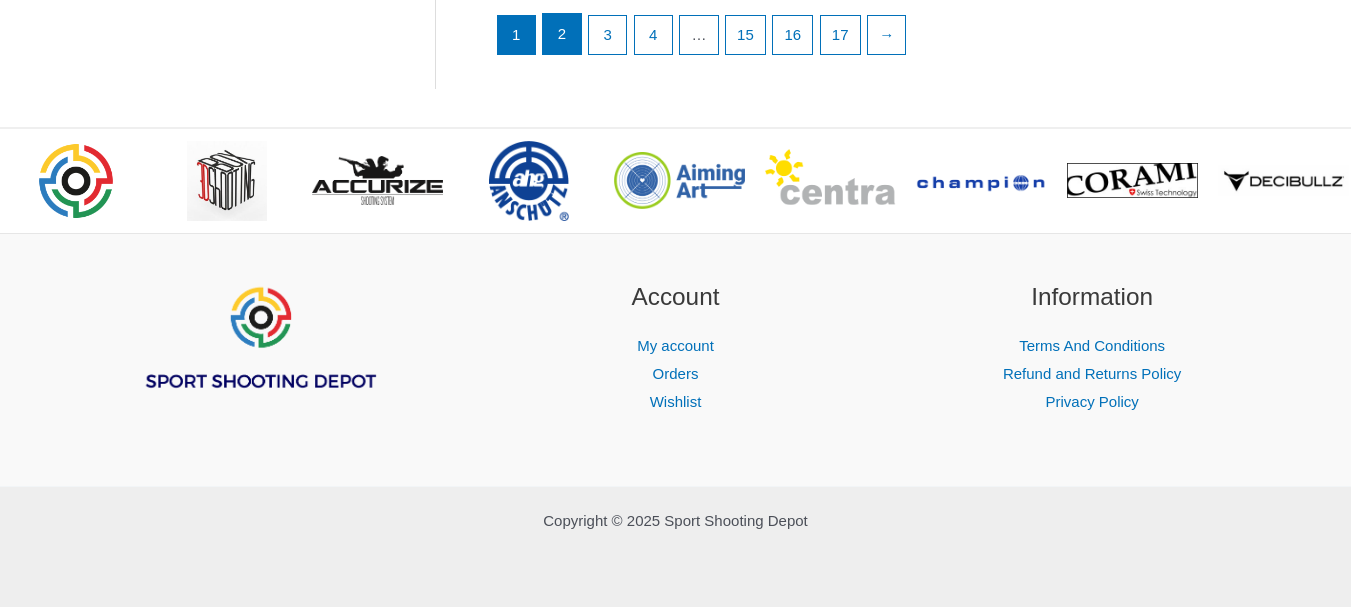 click on "2" at bounding box center [562, 34] 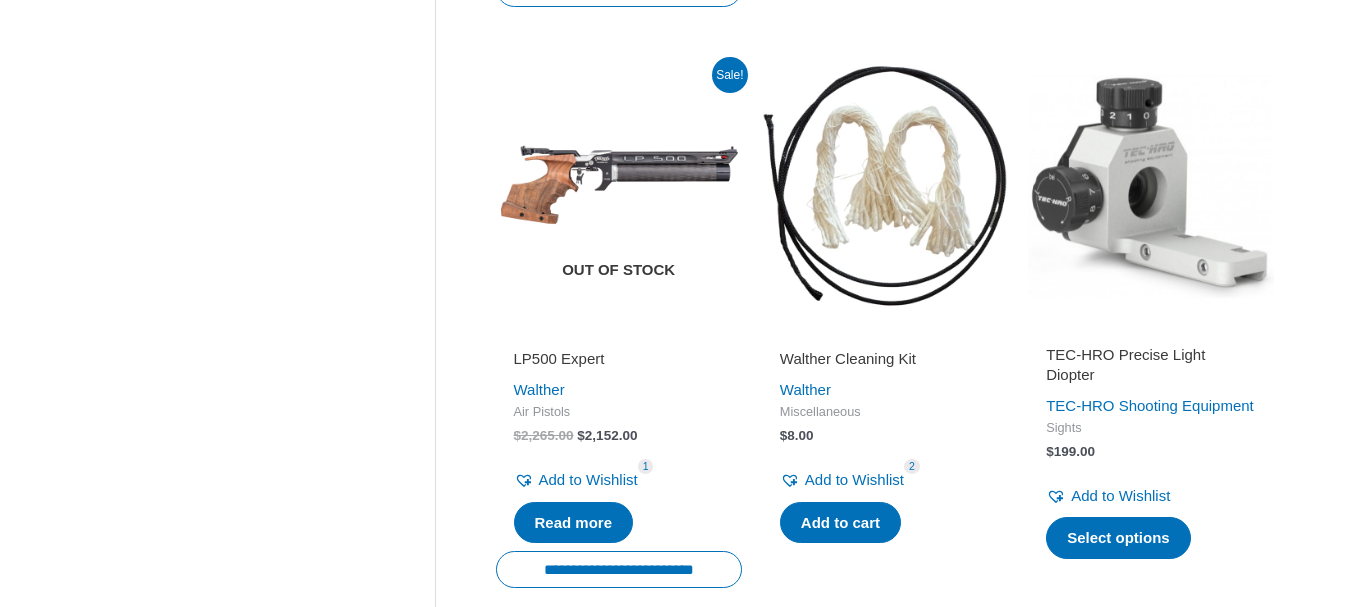 scroll, scrollTop: 1600, scrollLeft: 0, axis: vertical 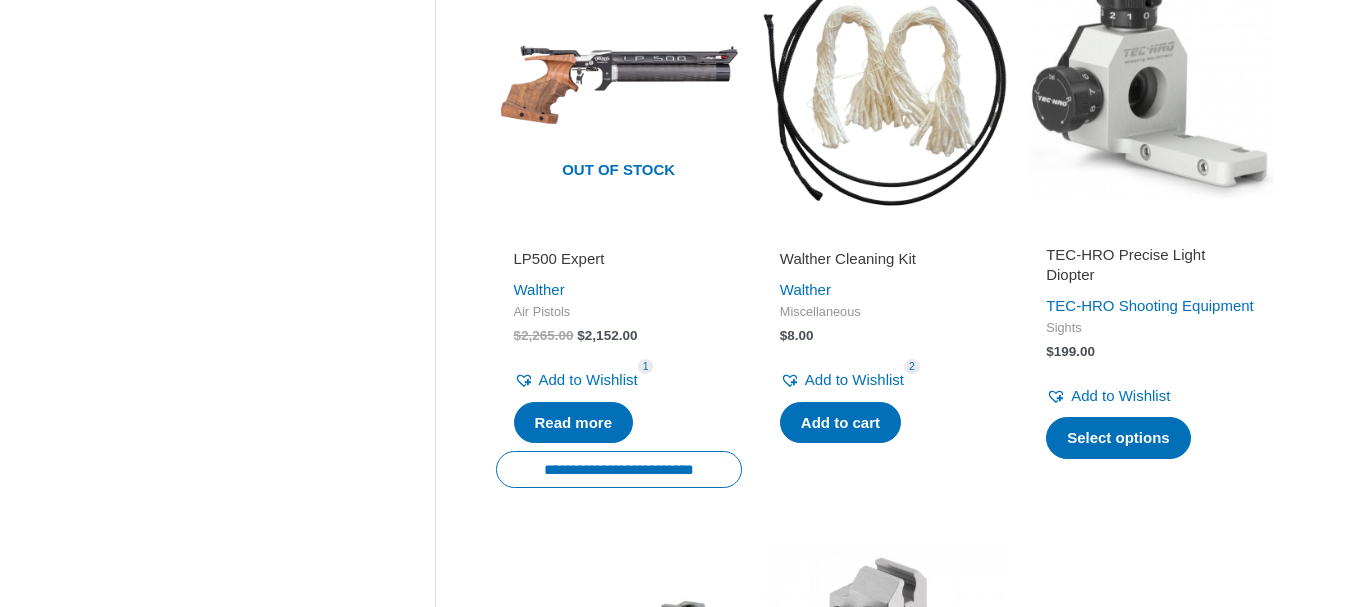 click on "Walther Cleaning Kit Walther
Miscellaneous
$ 8.00
Add to Wishlist Remove from Wishlist 2 		 Add to Wishlist
Add to cart" at bounding box center [885, 335] 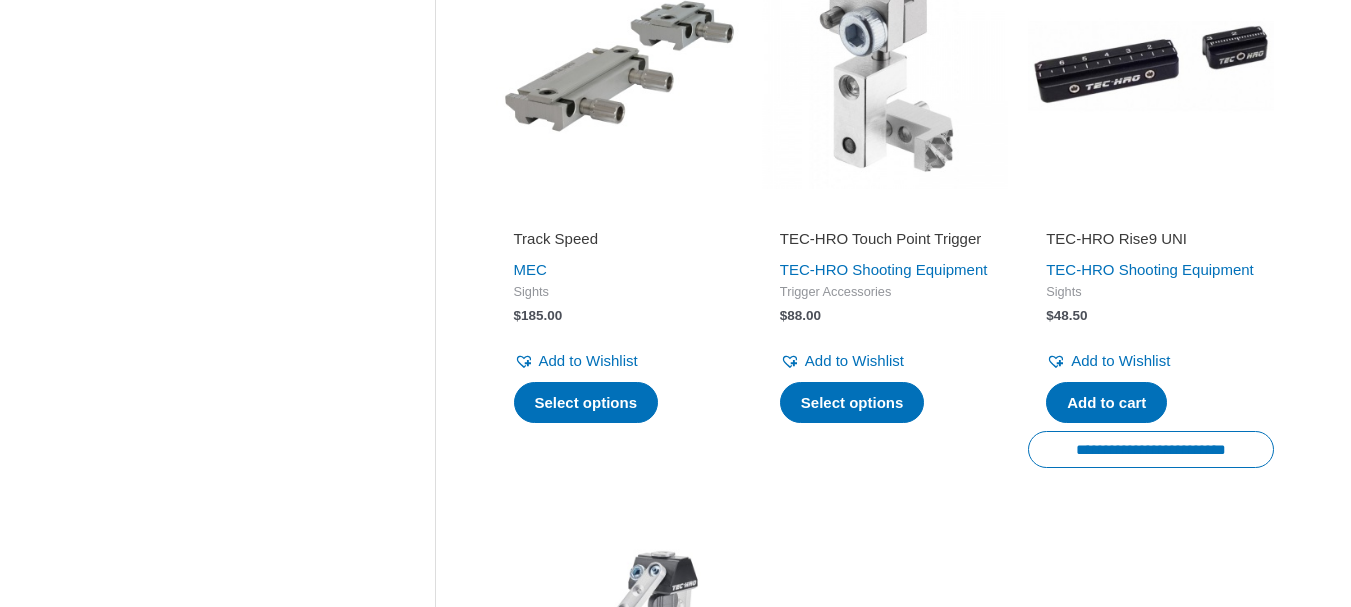 scroll, scrollTop: 1900, scrollLeft: 0, axis: vertical 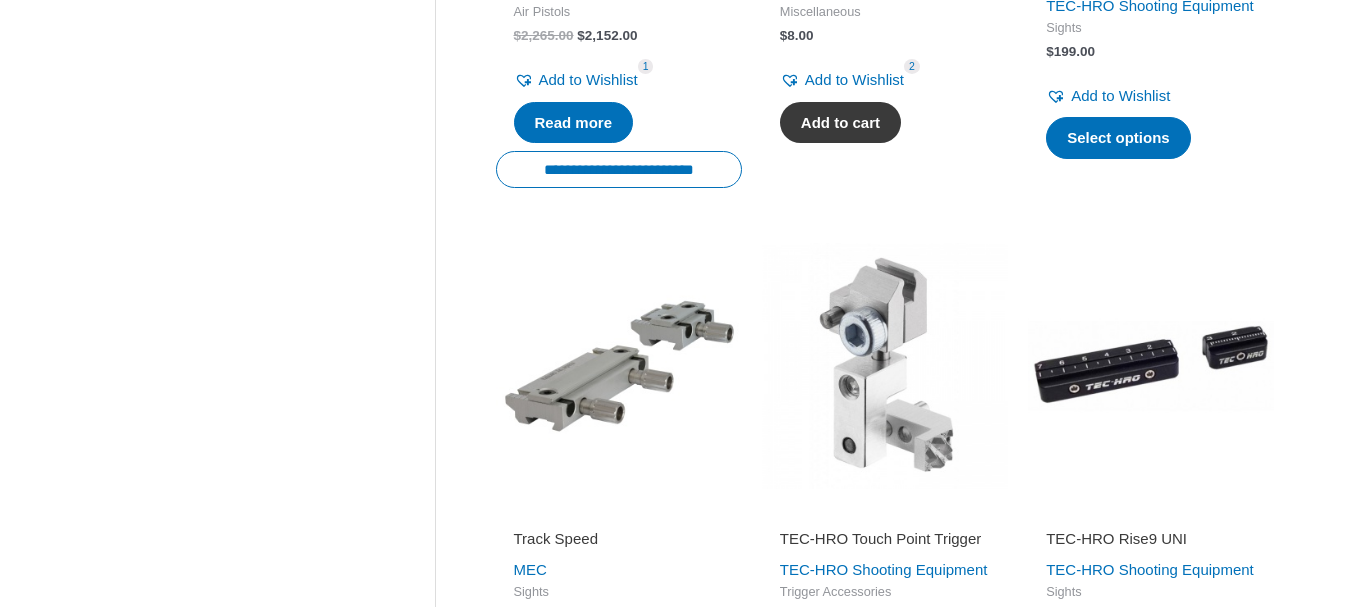click on "Add to cart" at bounding box center (840, 123) 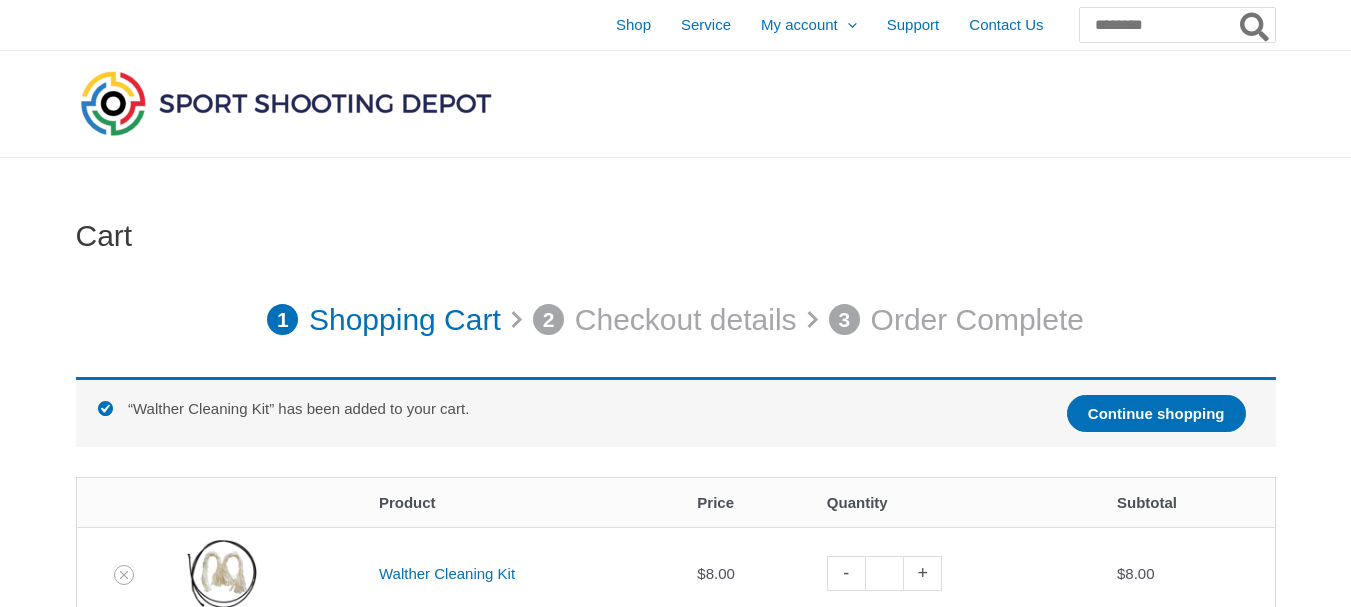 scroll, scrollTop: 200, scrollLeft: 0, axis: vertical 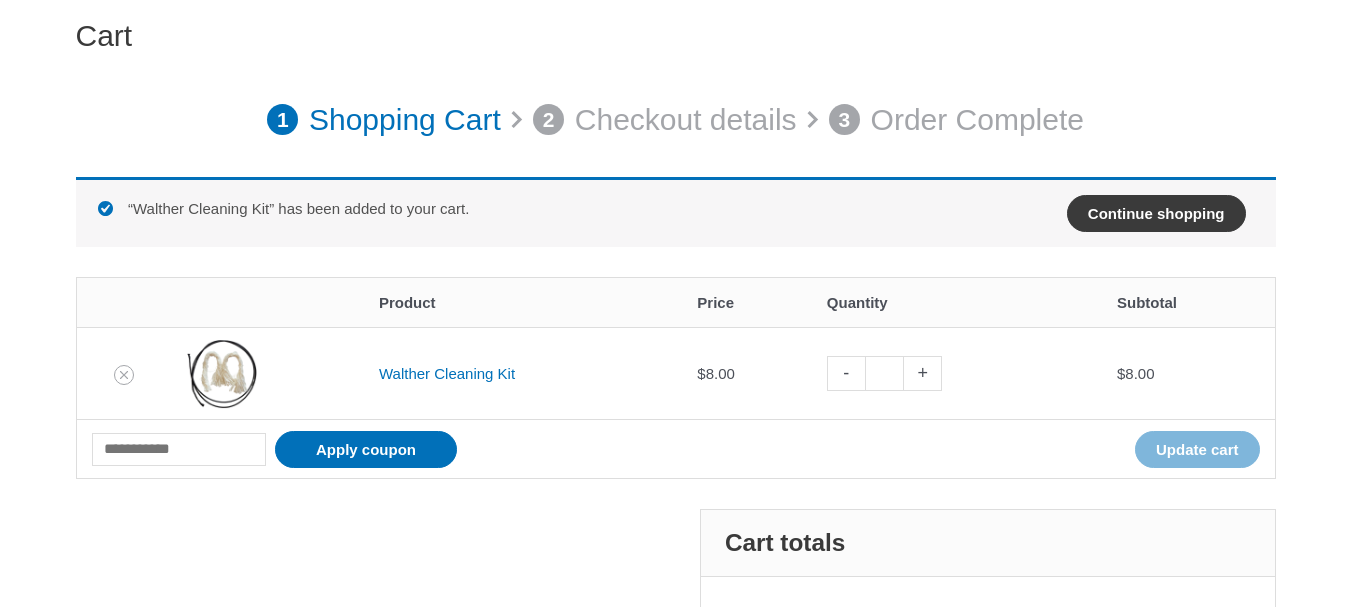 click on "Continue shopping" at bounding box center [1156, 213] 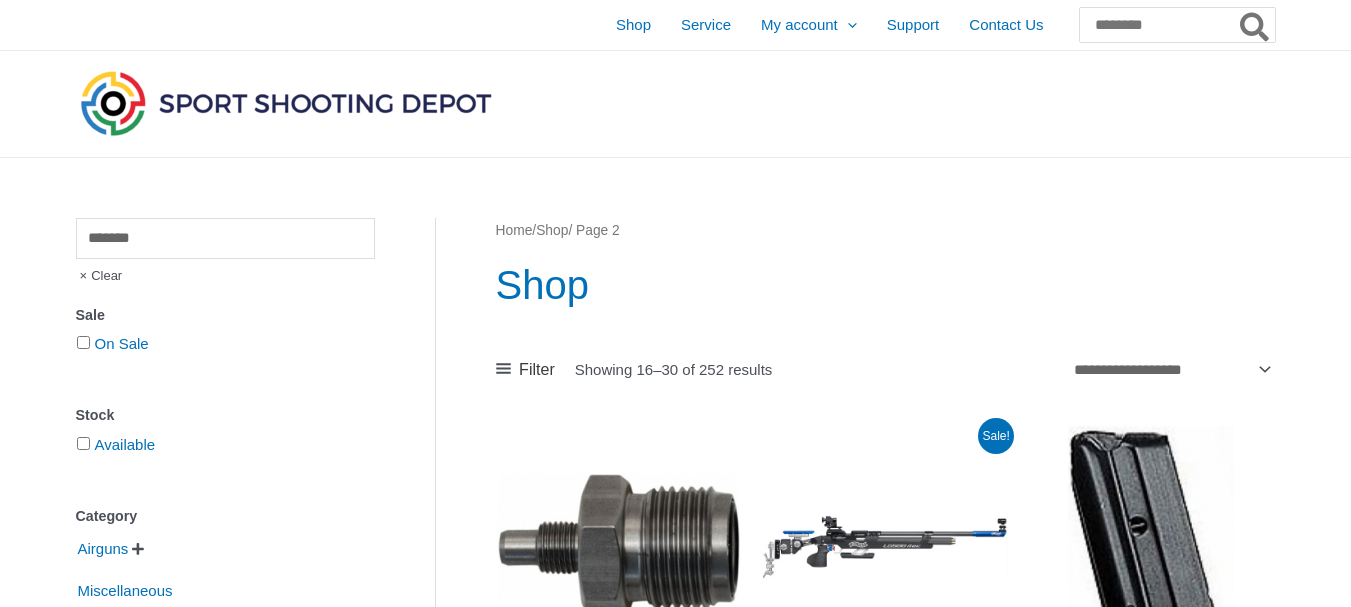 scroll, scrollTop: 0, scrollLeft: 0, axis: both 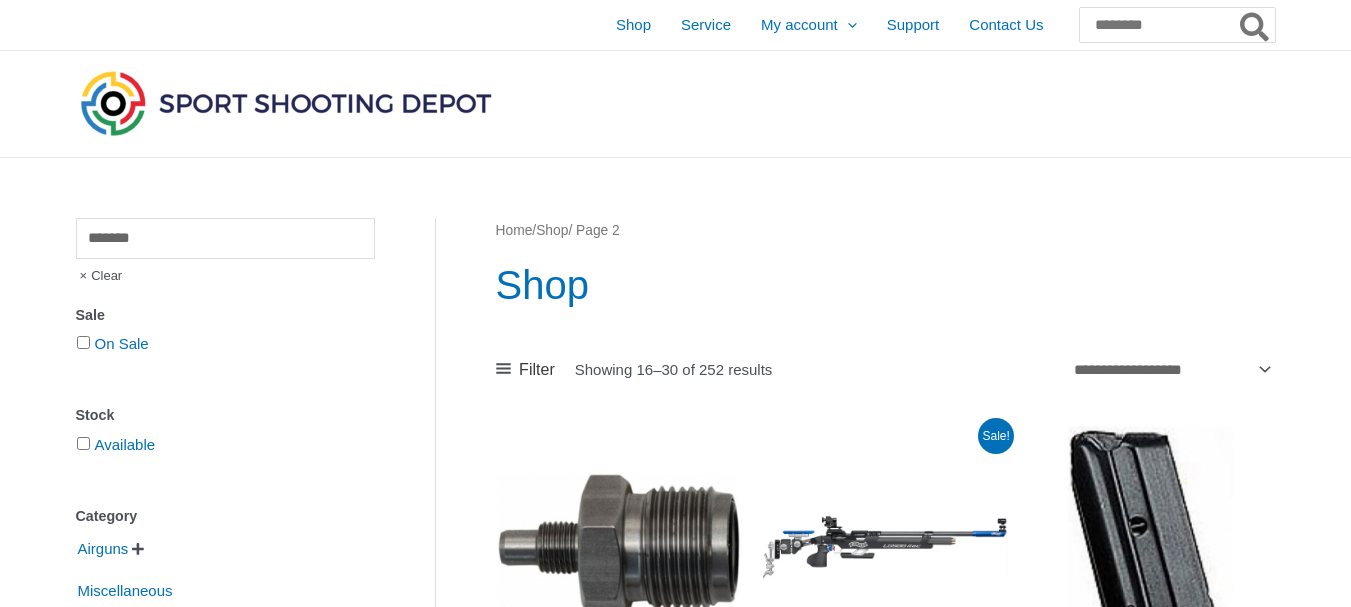 click at bounding box center (286, 103) 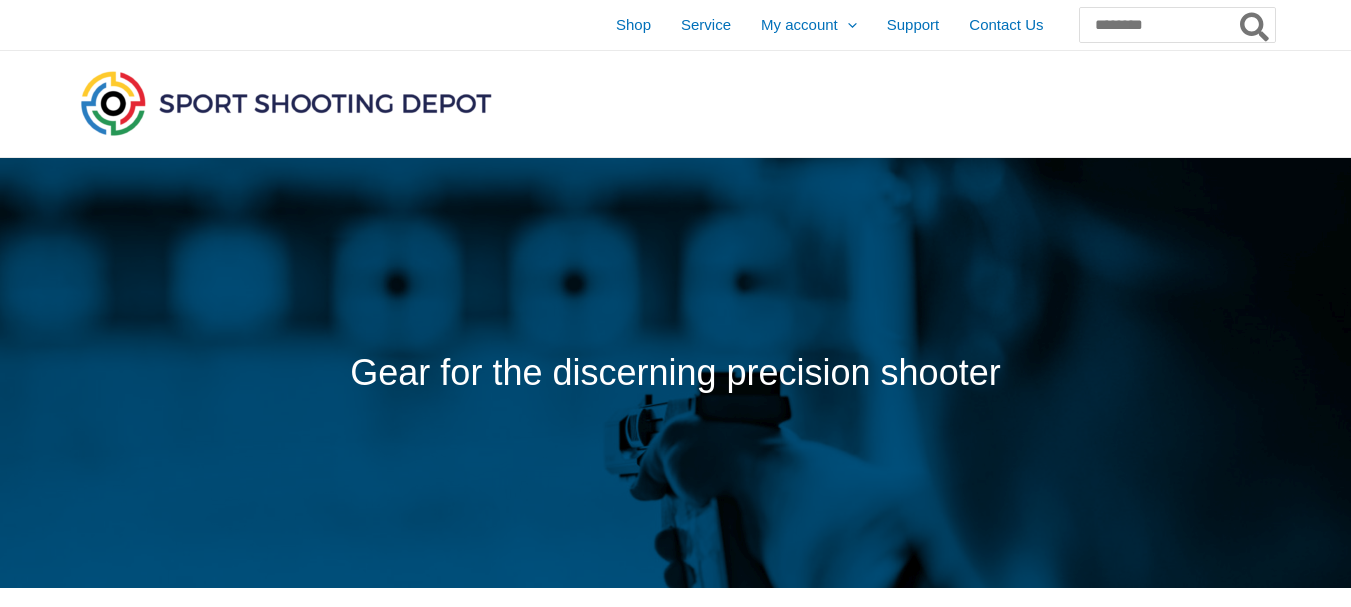 scroll, scrollTop: 0, scrollLeft: 0, axis: both 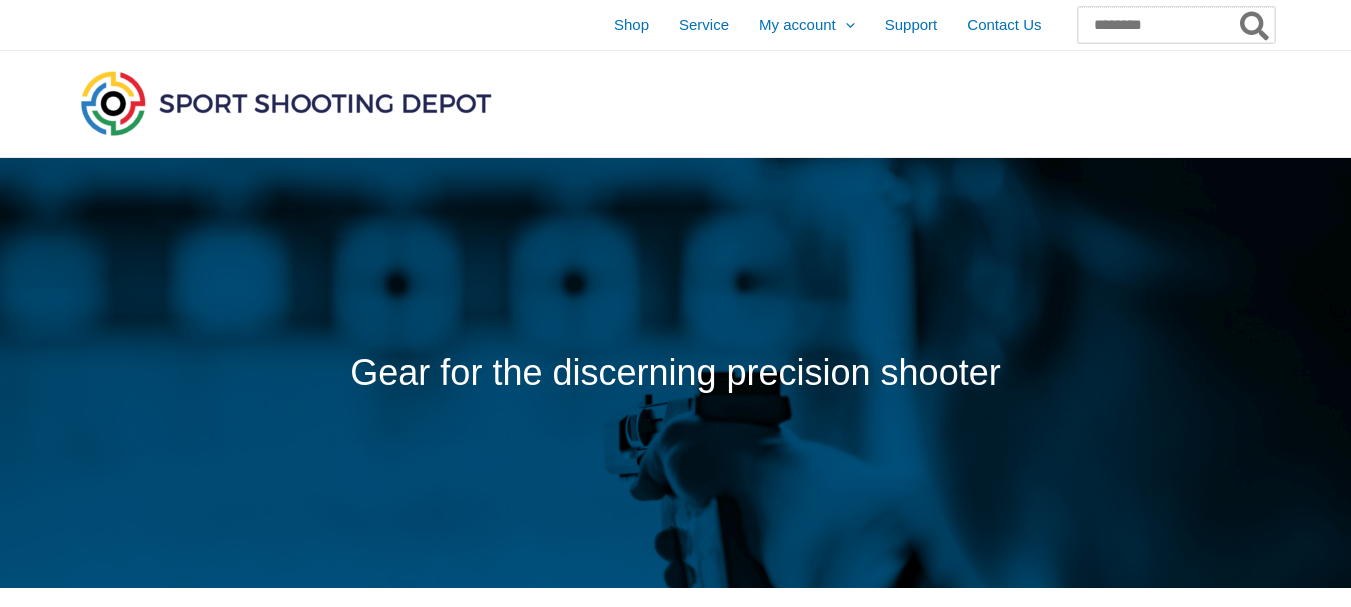 click on "Search for:" at bounding box center (1176, 25) 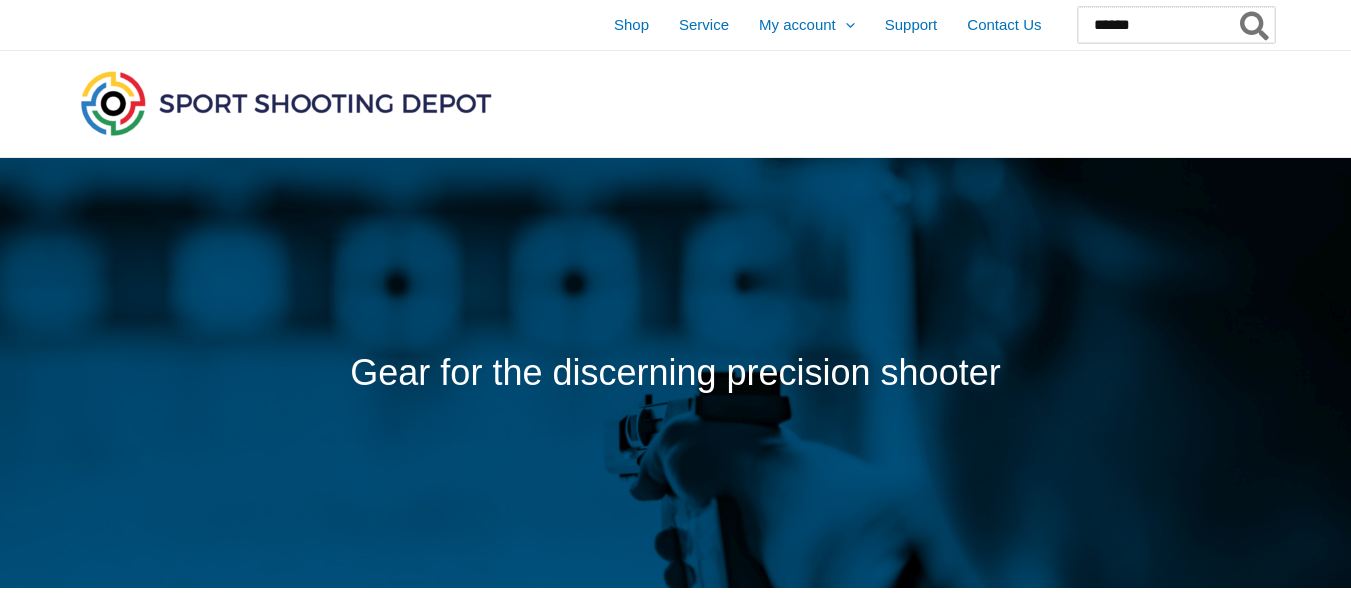 type on "******" 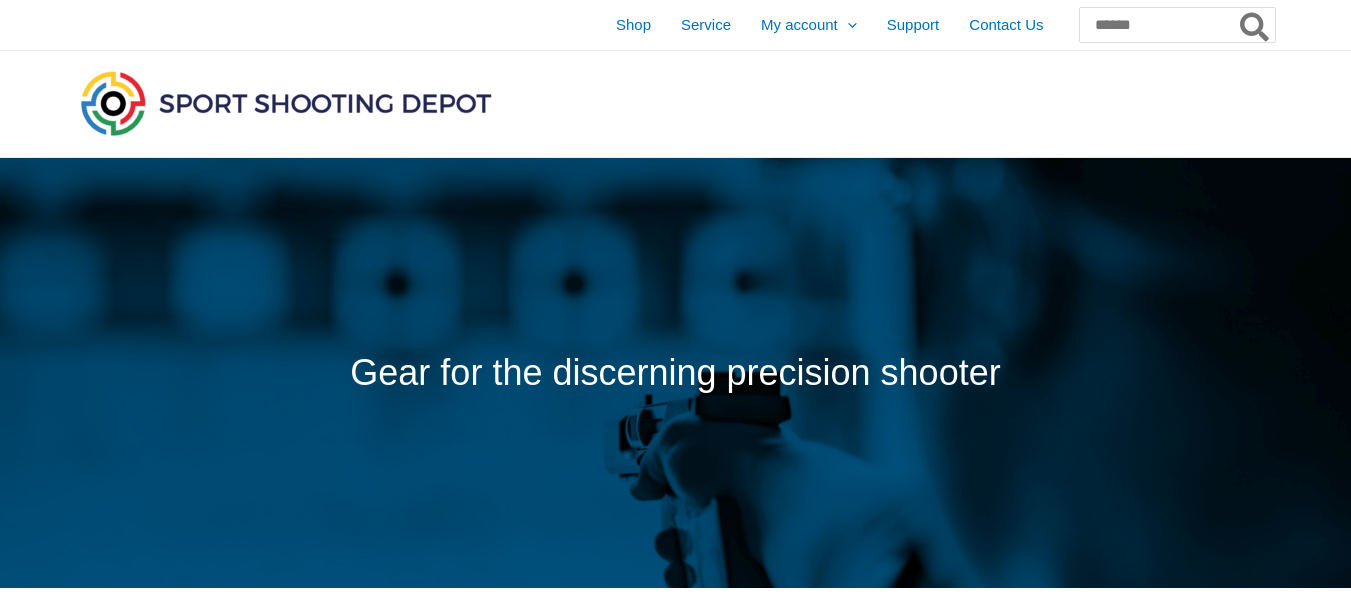 click 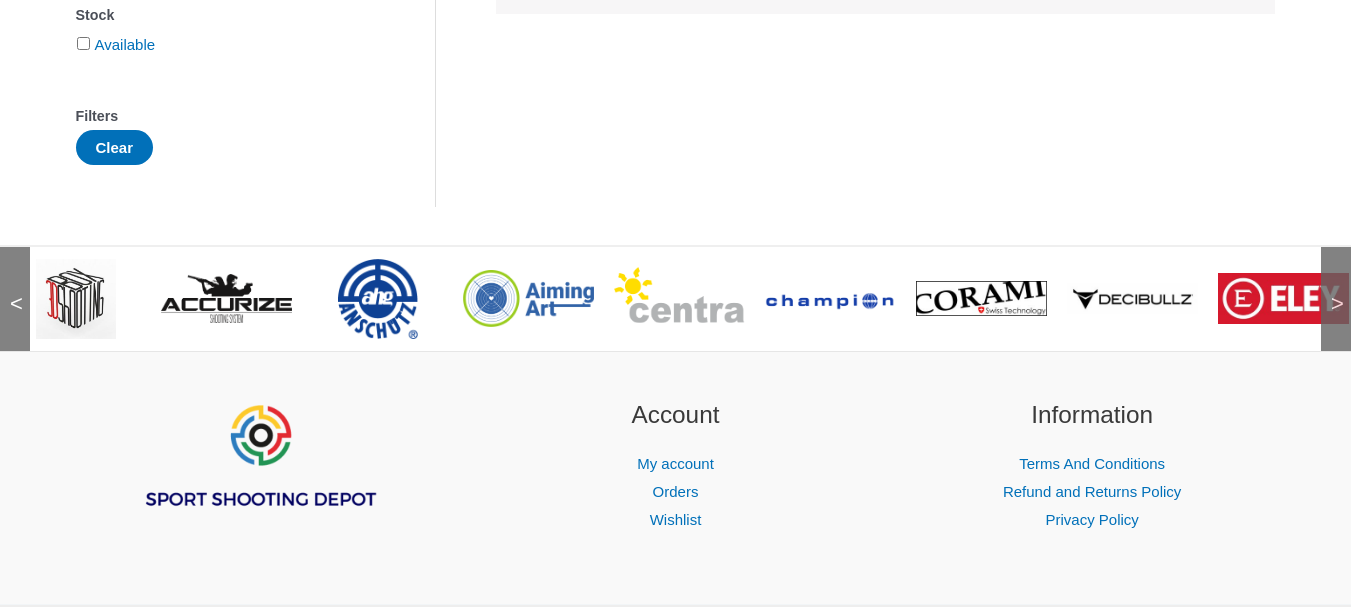 scroll, scrollTop: 0, scrollLeft: 0, axis: both 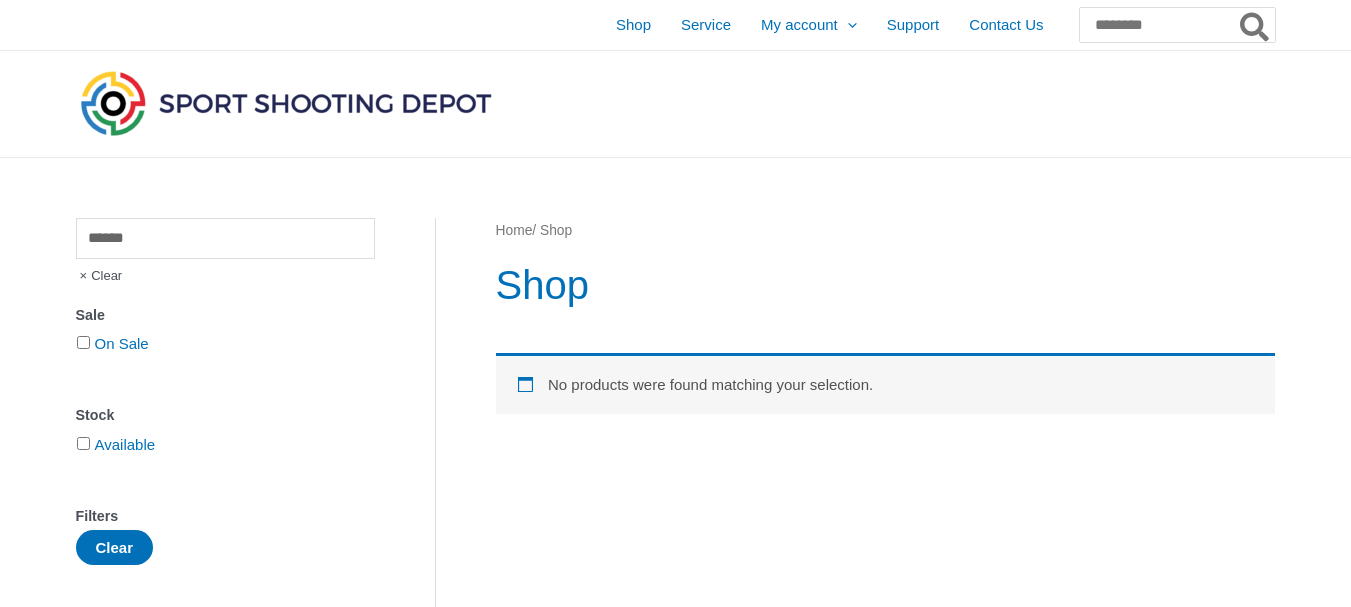 click at bounding box center [286, 103] 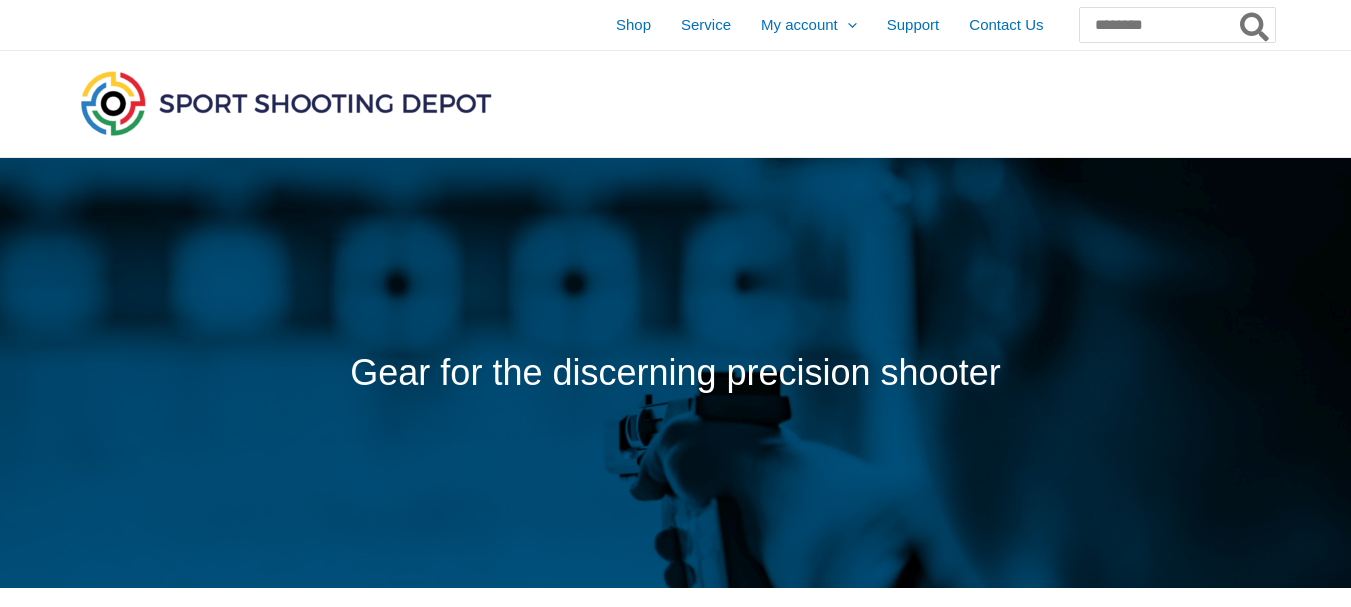 scroll, scrollTop: 400, scrollLeft: 0, axis: vertical 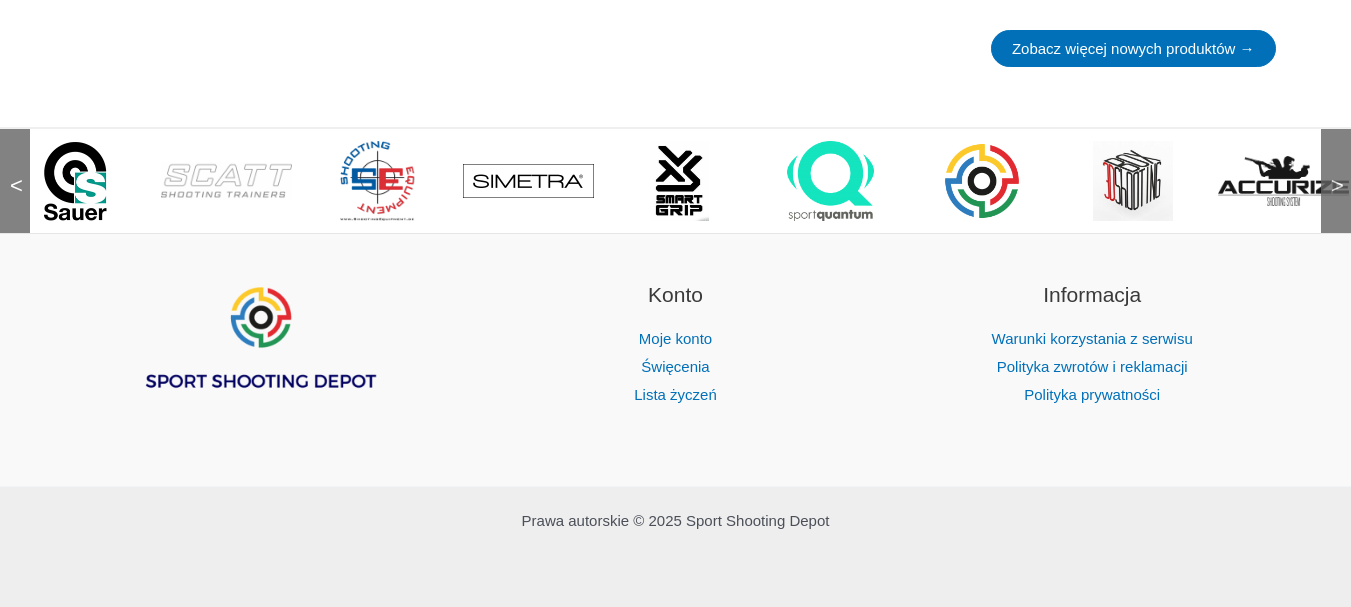 click at bounding box center (75, 181) 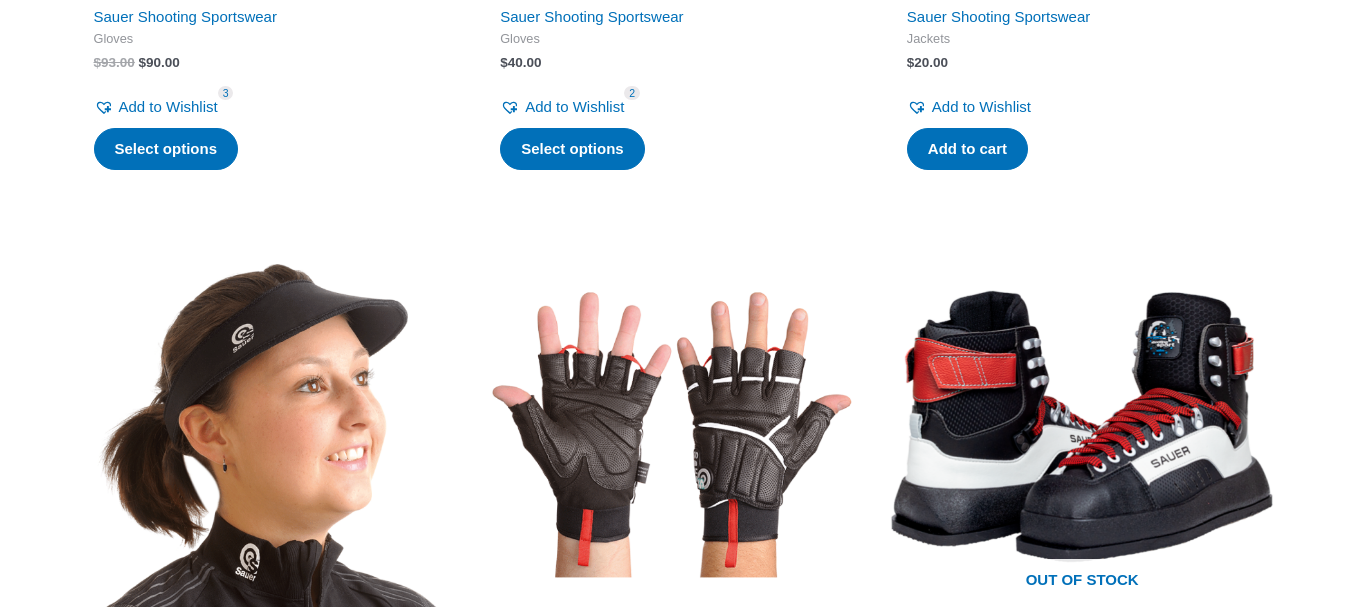 scroll, scrollTop: 3600, scrollLeft: 0, axis: vertical 